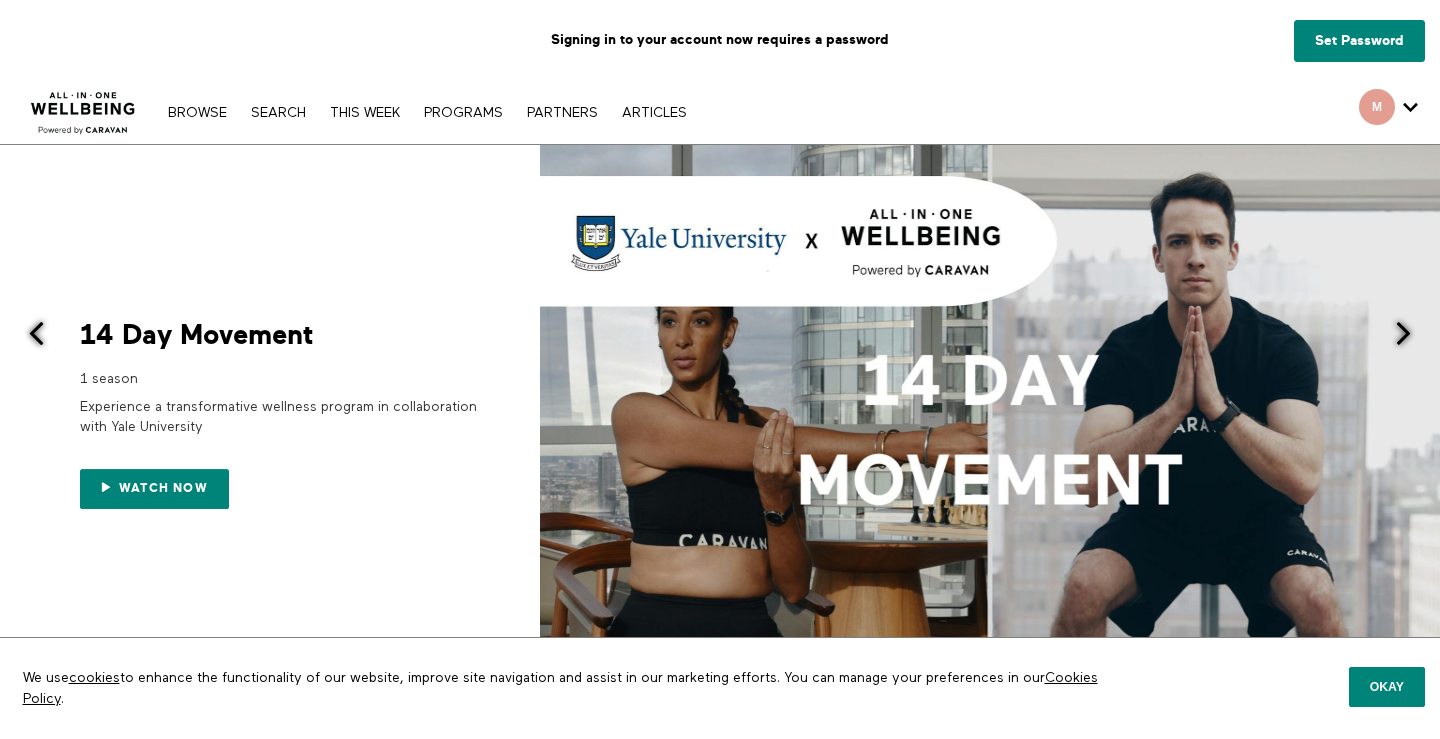 scroll, scrollTop: 0, scrollLeft: 0, axis: both 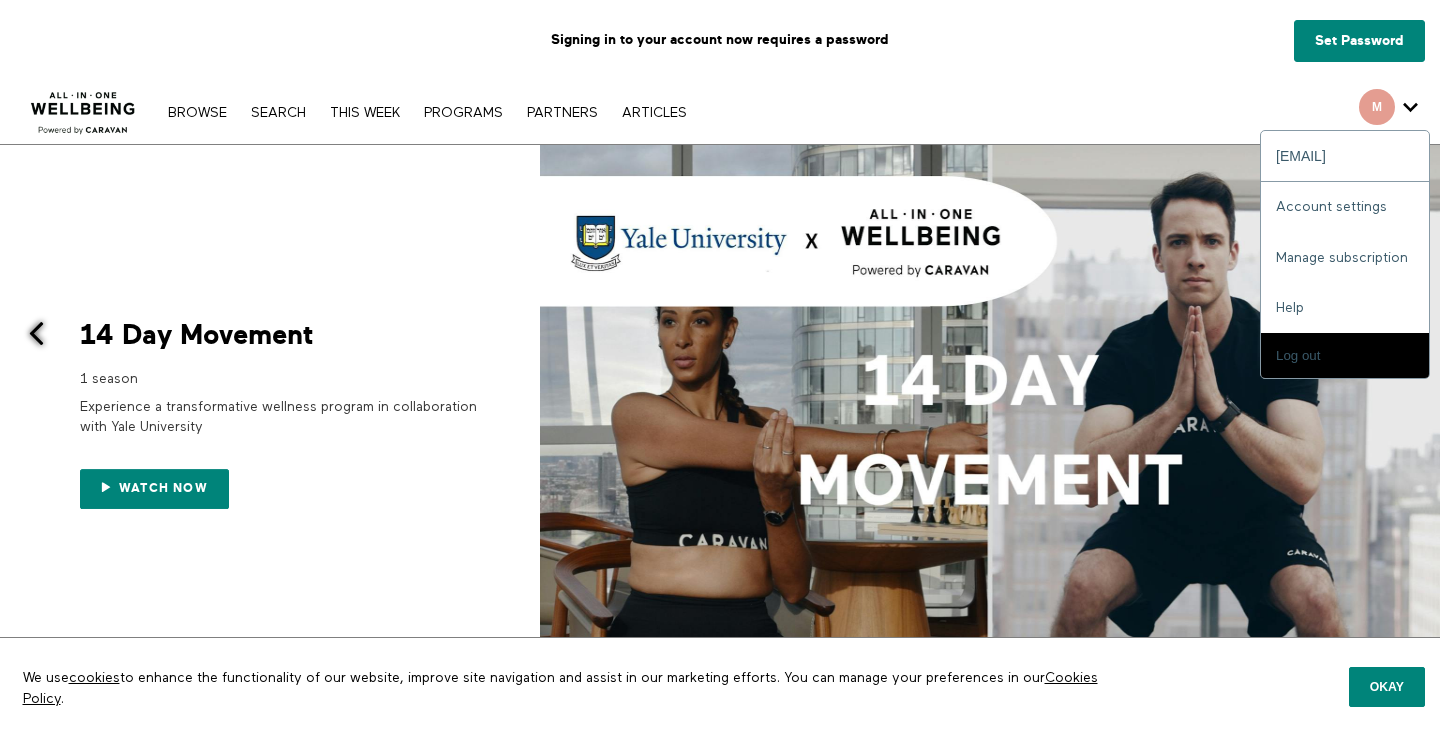 click at bounding box center [1410, 107] 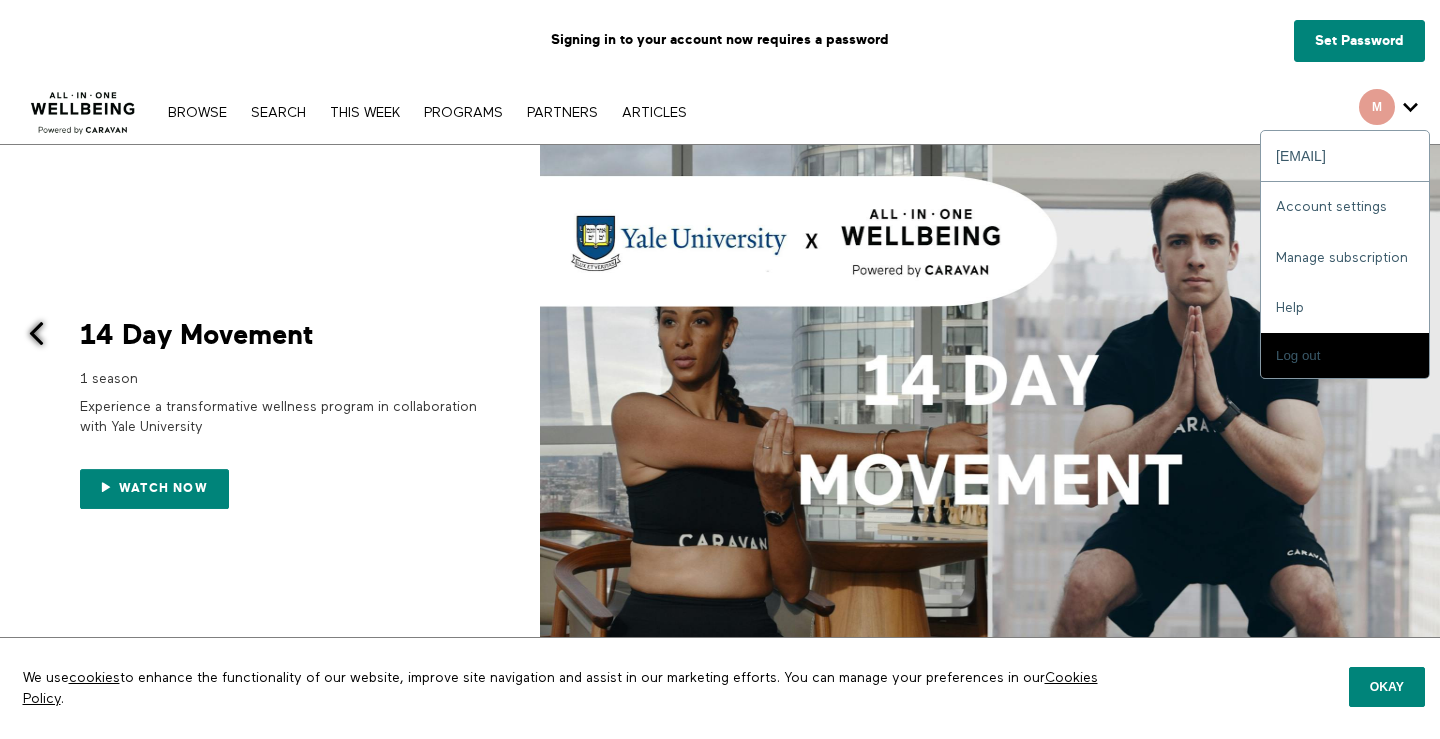 click at bounding box center (1377, 107) 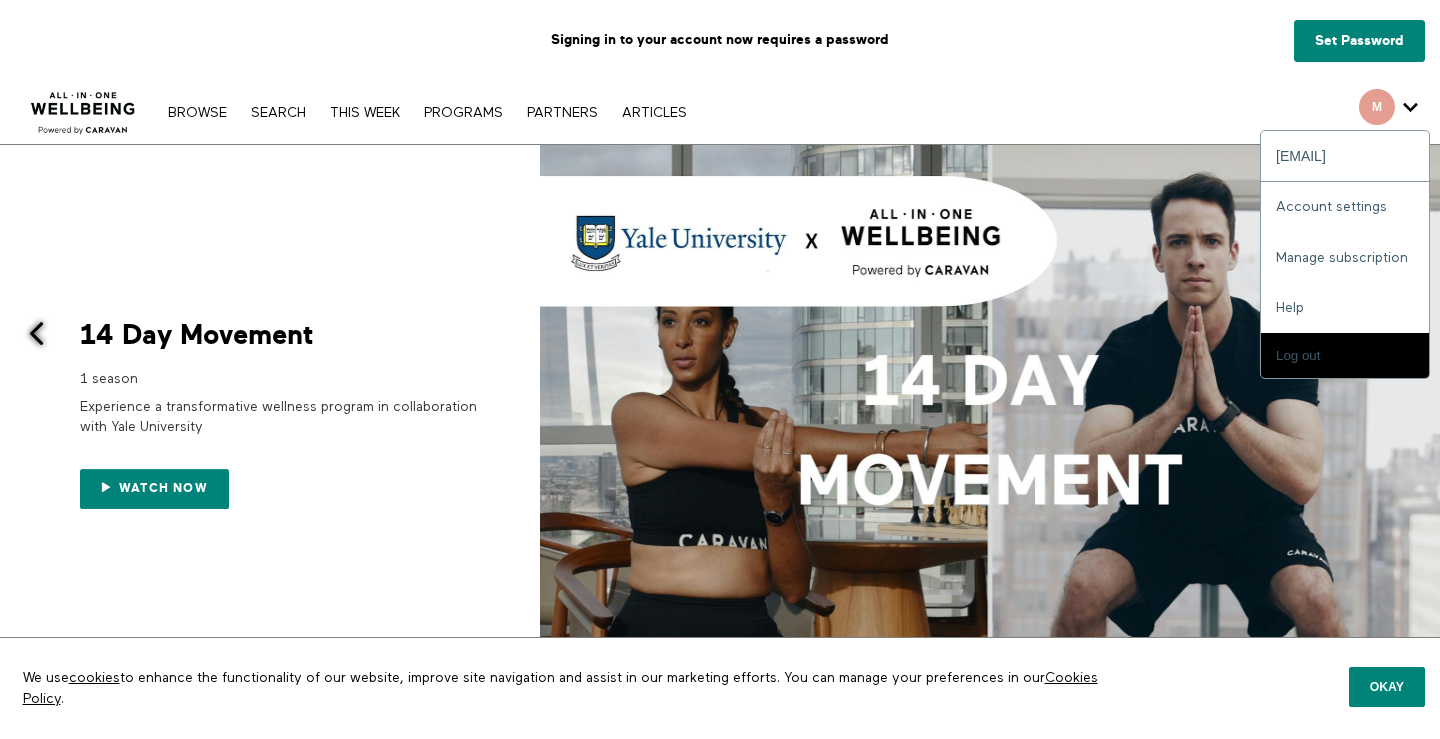 click at bounding box center [1377, 107] 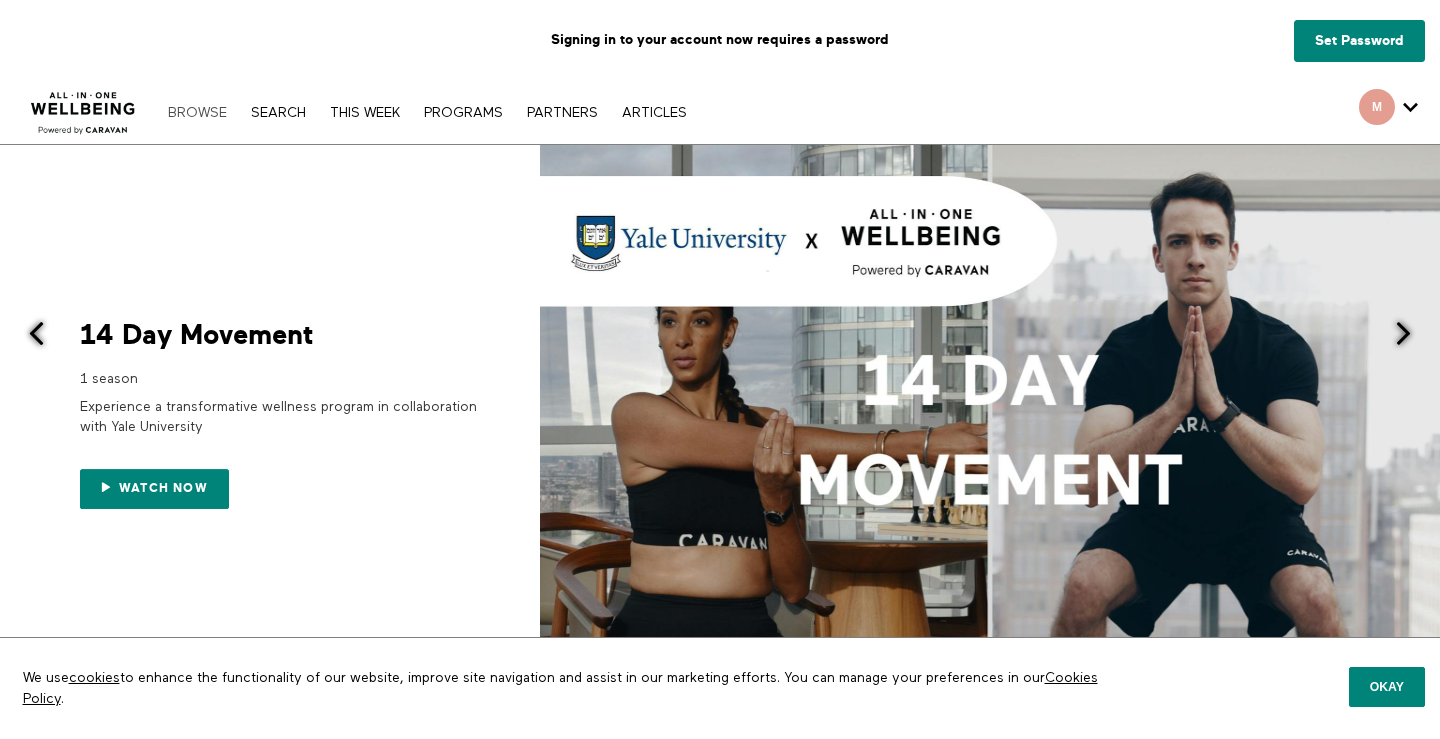 click on "Browse" at bounding box center (197, 113) 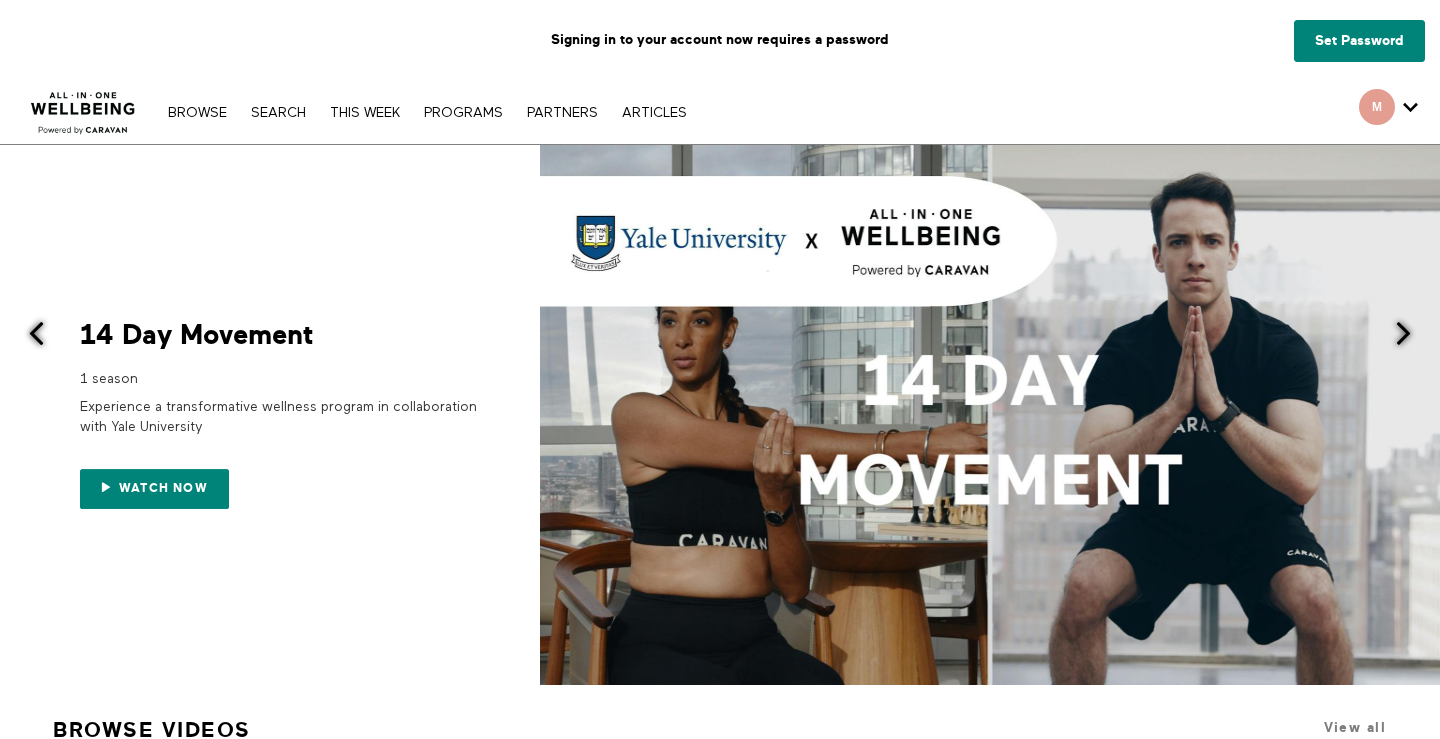 scroll, scrollTop: 0, scrollLeft: 0, axis: both 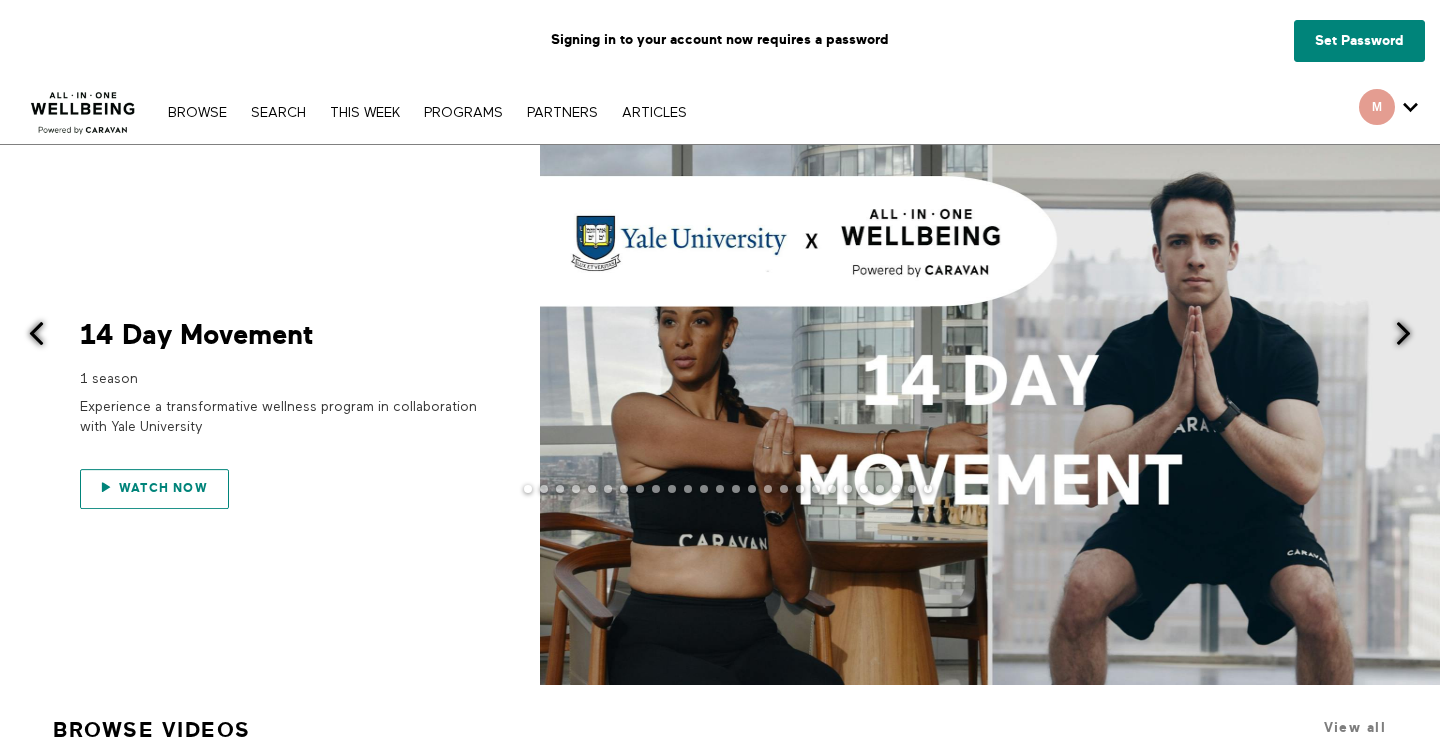 click on "Watch now" at bounding box center (154, 489) 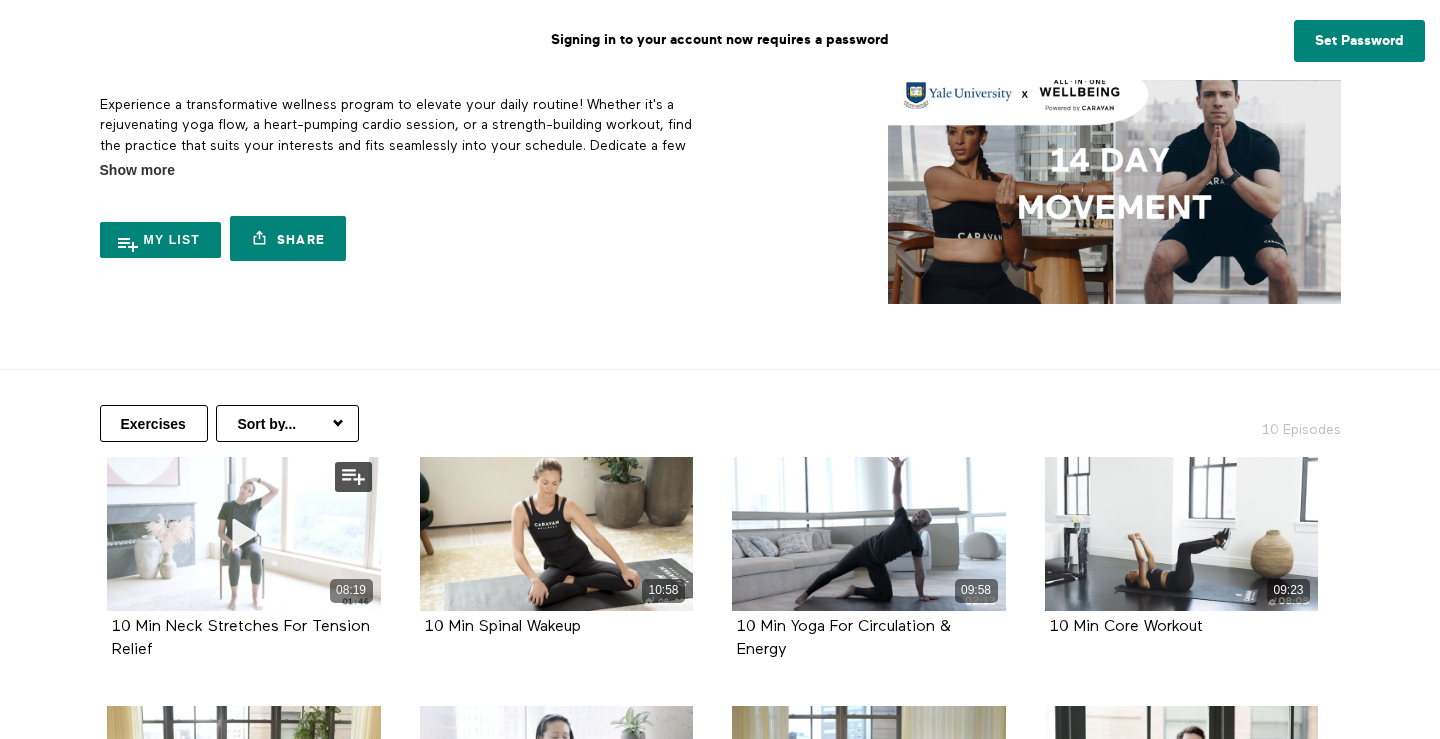 scroll, scrollTop: 0, scrollLeft: 0, axis: both 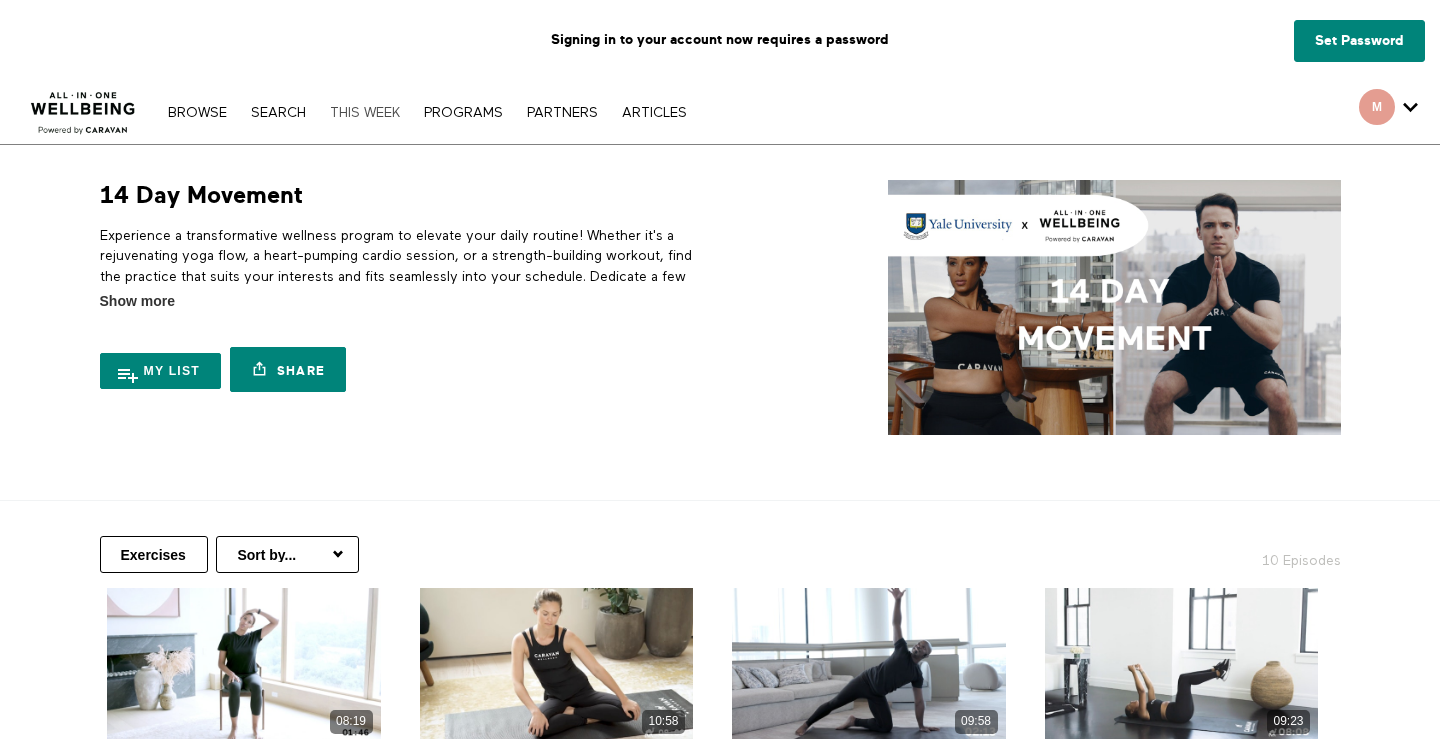 click on "THIS WEEK" at bounding box center [365, 113] 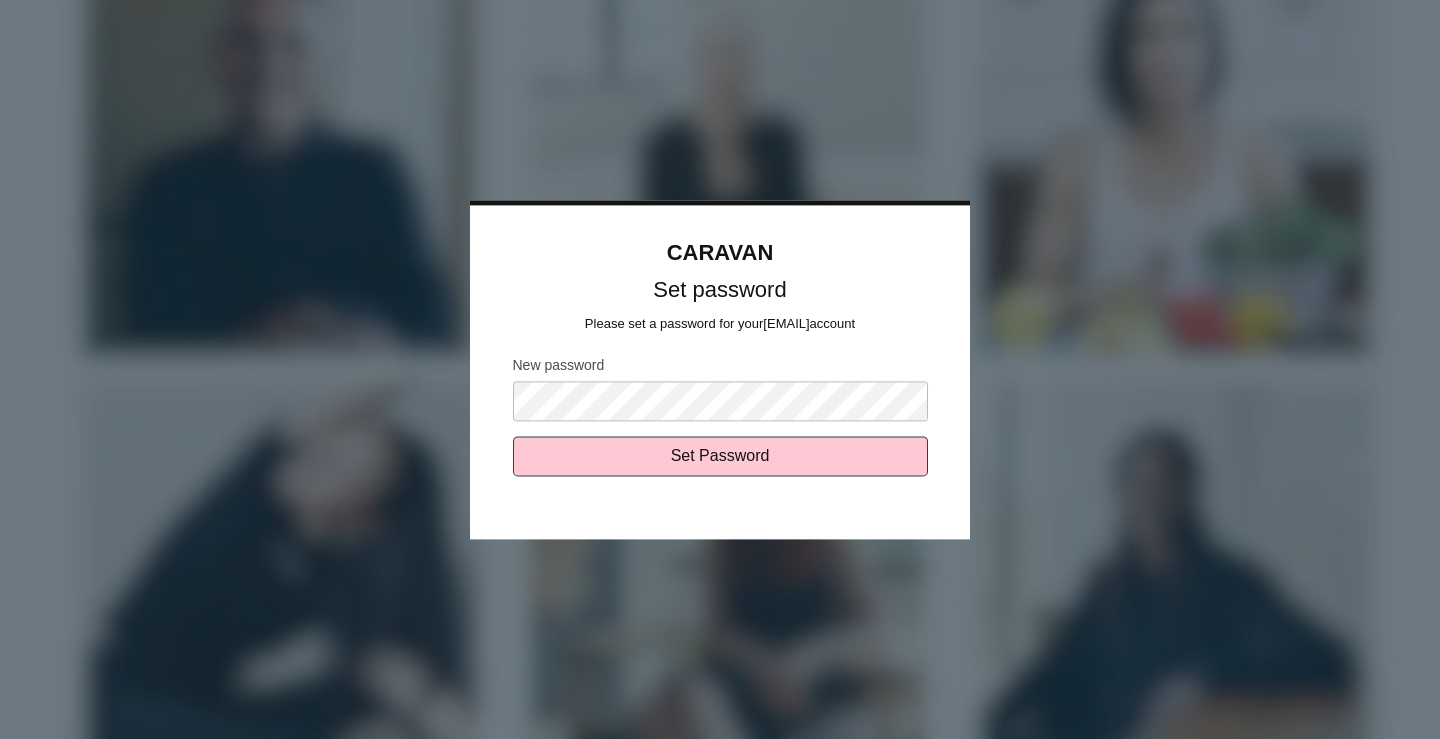 scroll, scrollTop: 0, scrollLeft: 0, axis: both 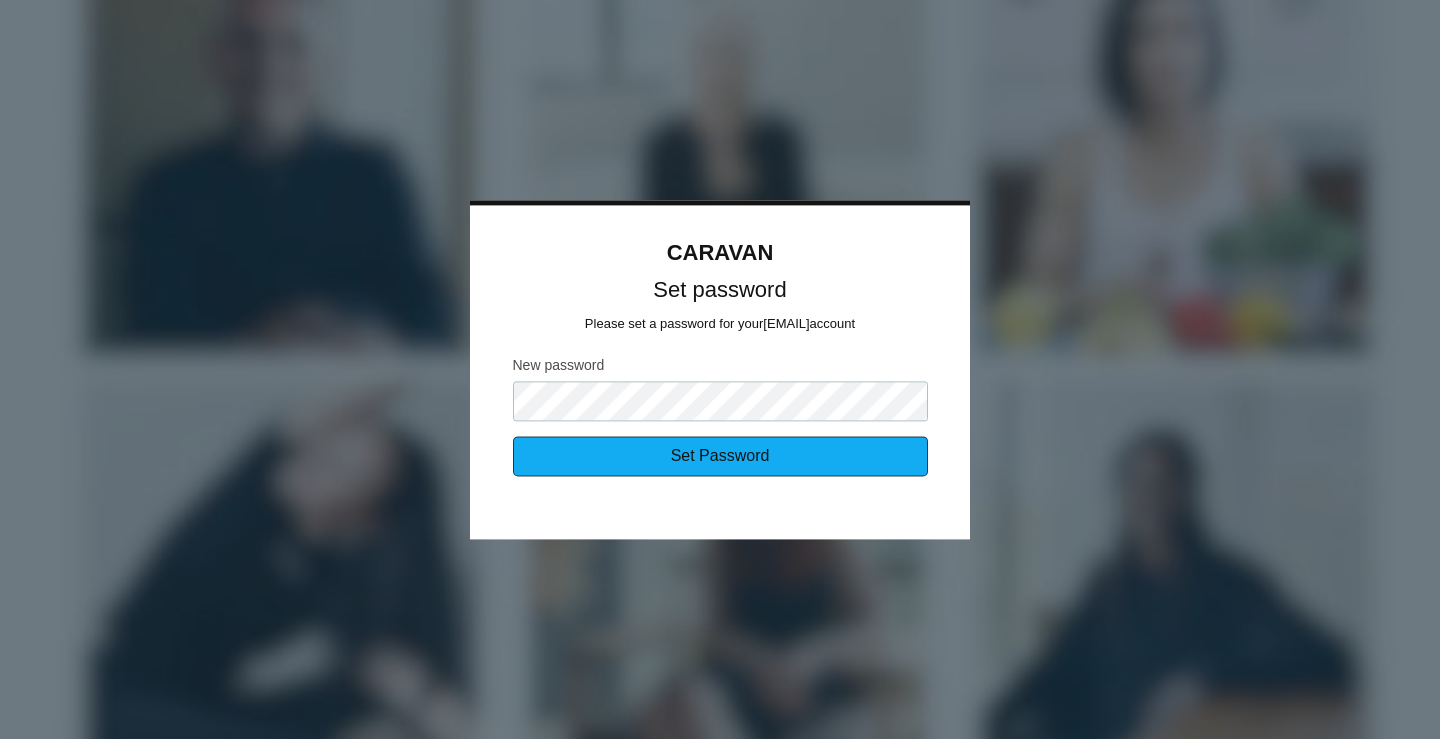 click on "Set Password" at bounding box center [720, 456] 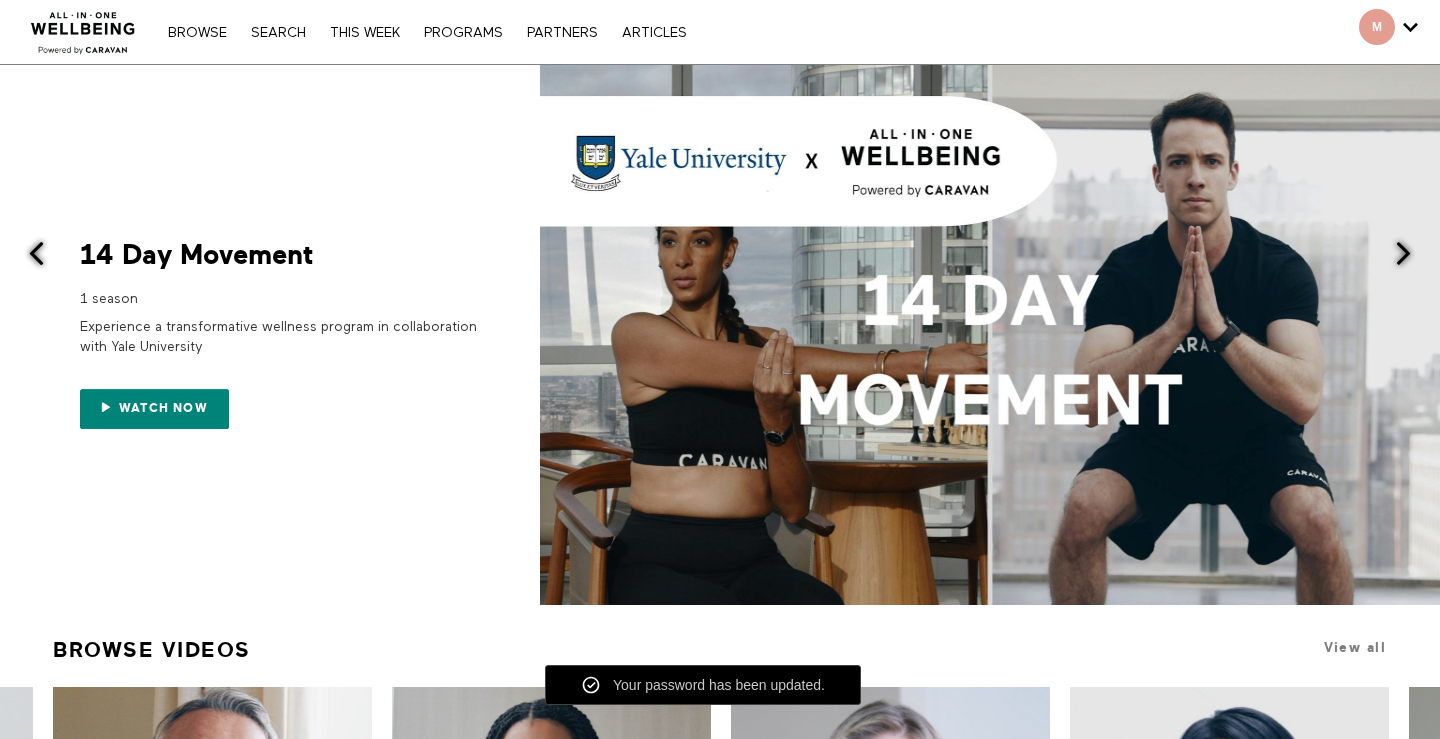 scroll, scrollTop: 0, scrollLeft: 0, axis: both 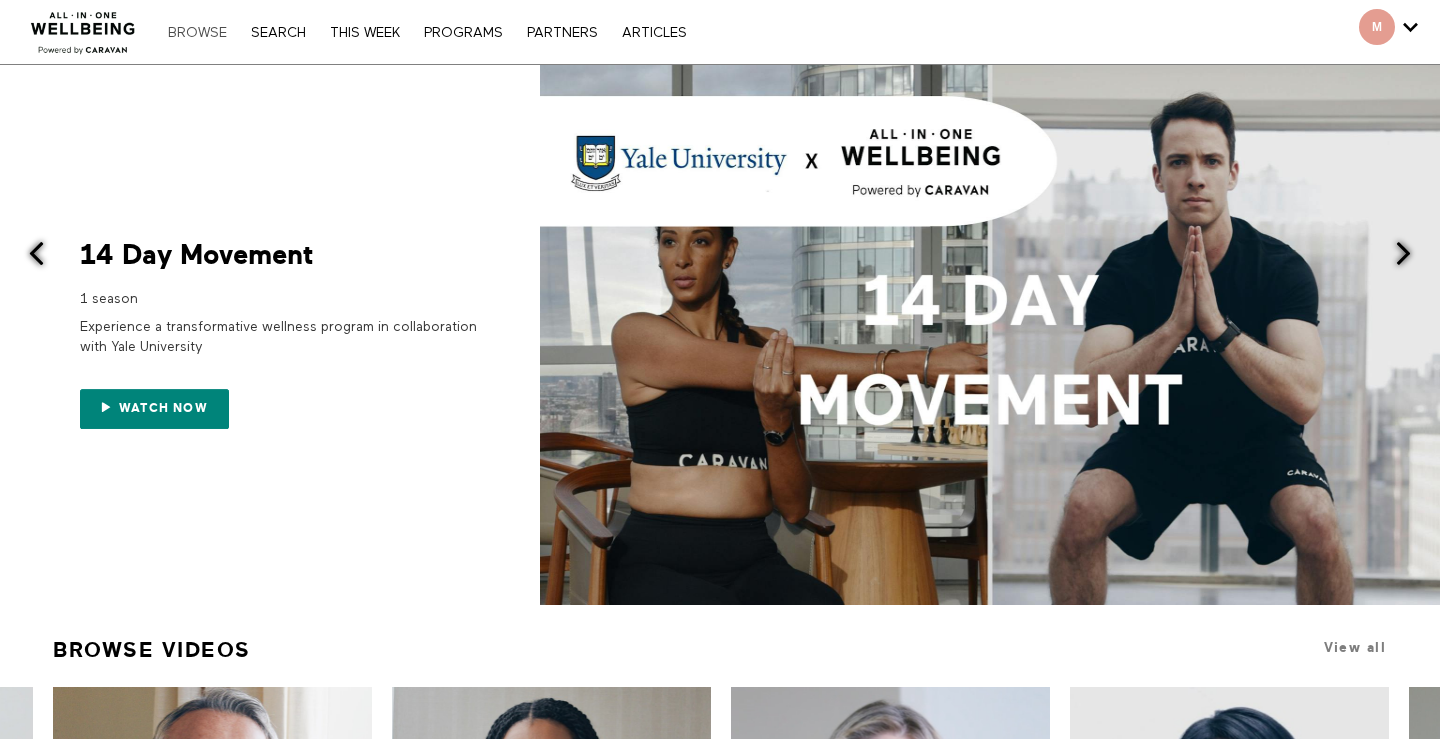 click on "Browse" at bounding box center (197, 33) 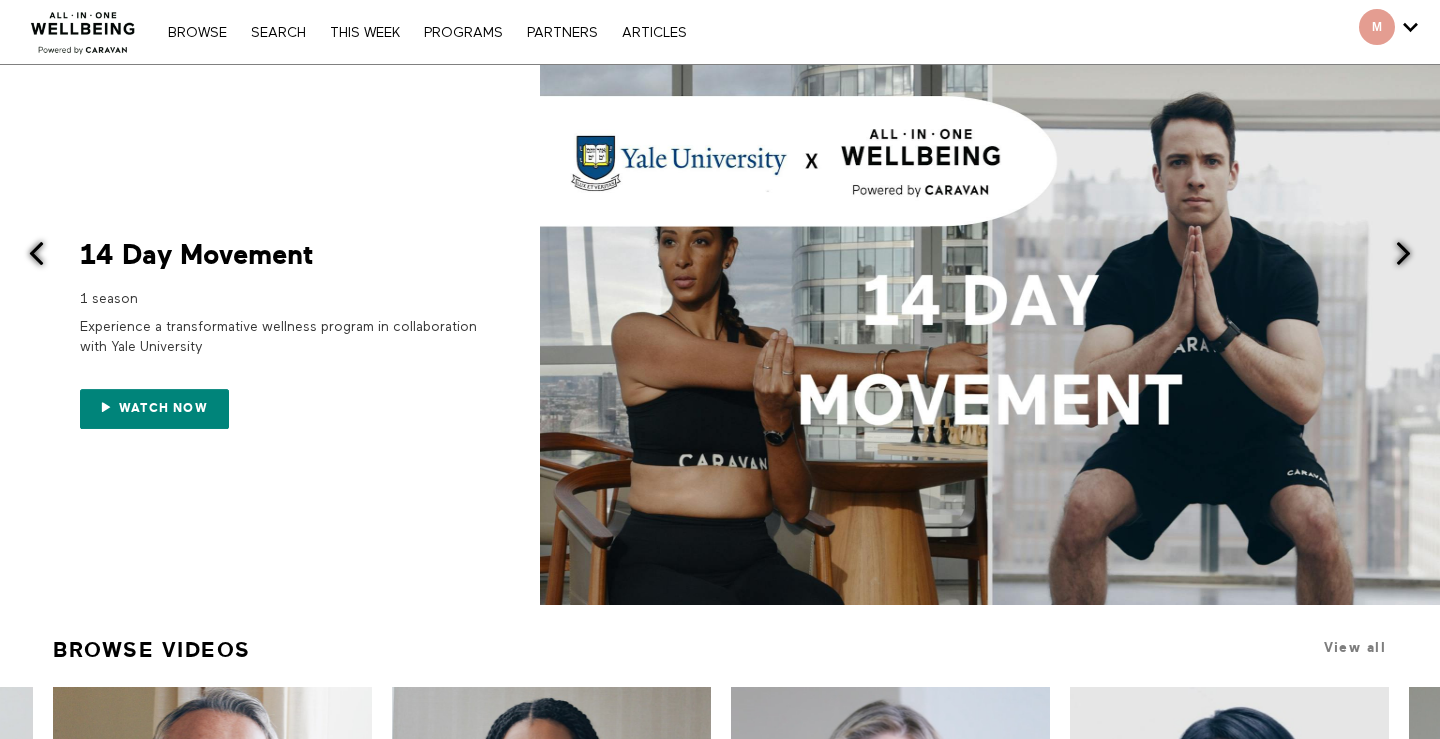 scroll, scrollTop: 252, scrollLeft: 0, axis: vertical 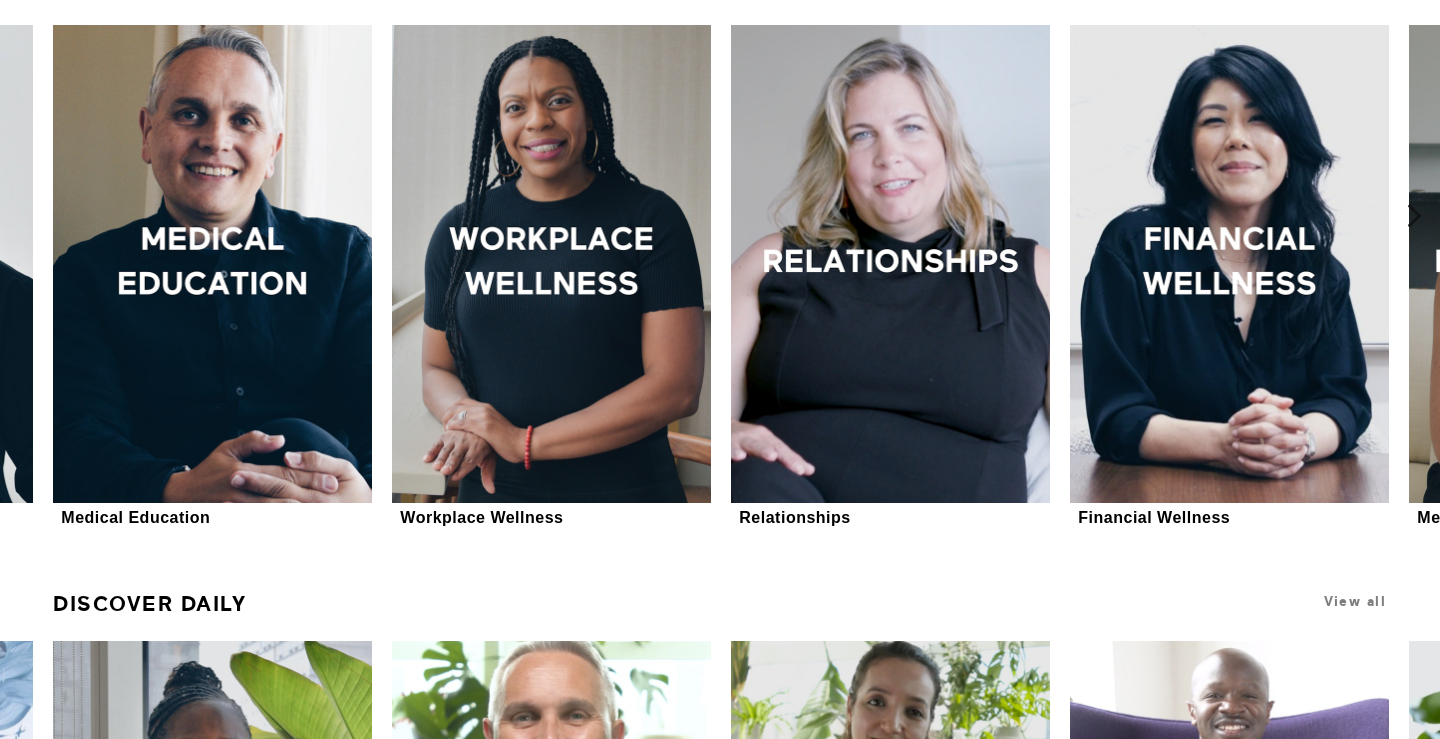 click at bounding box center [1426, 215] 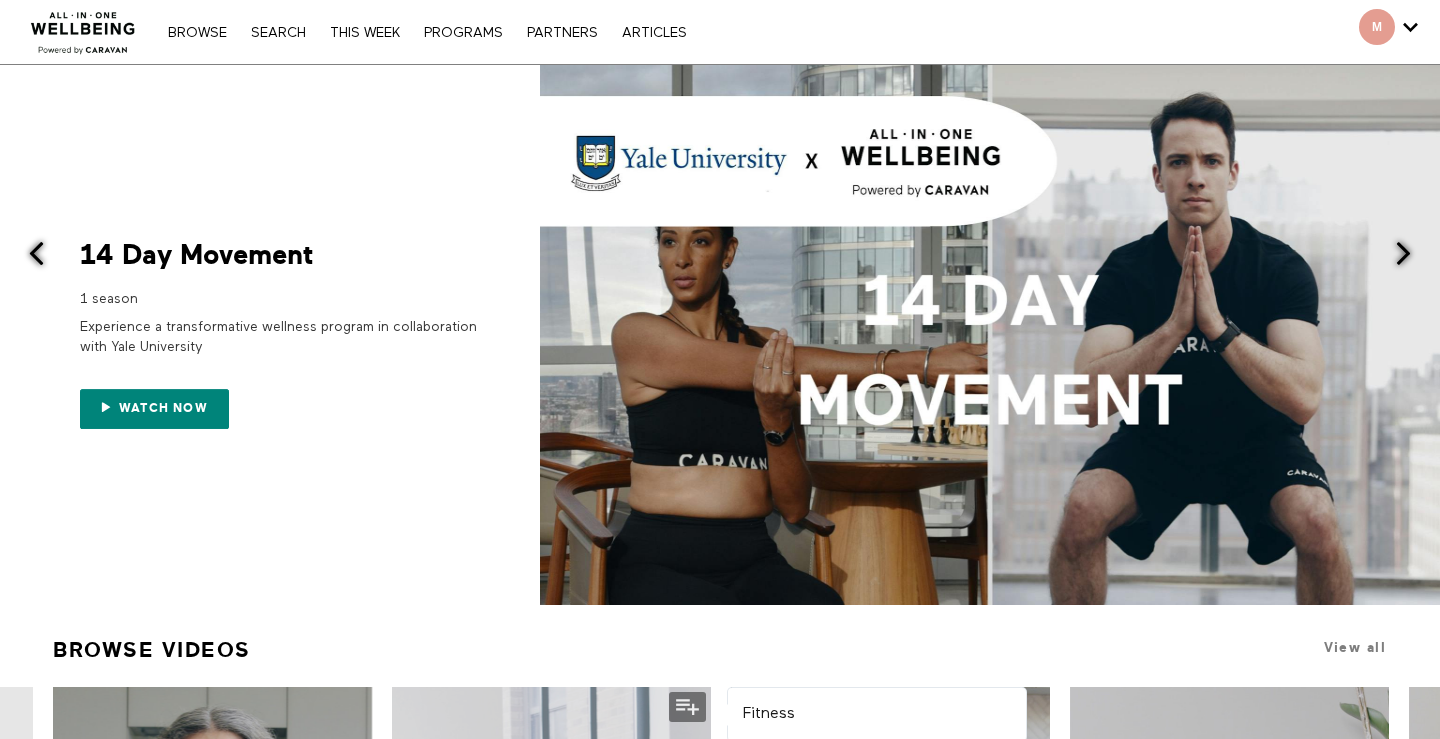 scroll, scrollTop: 2, scrollLeft: 0, axis: vertical 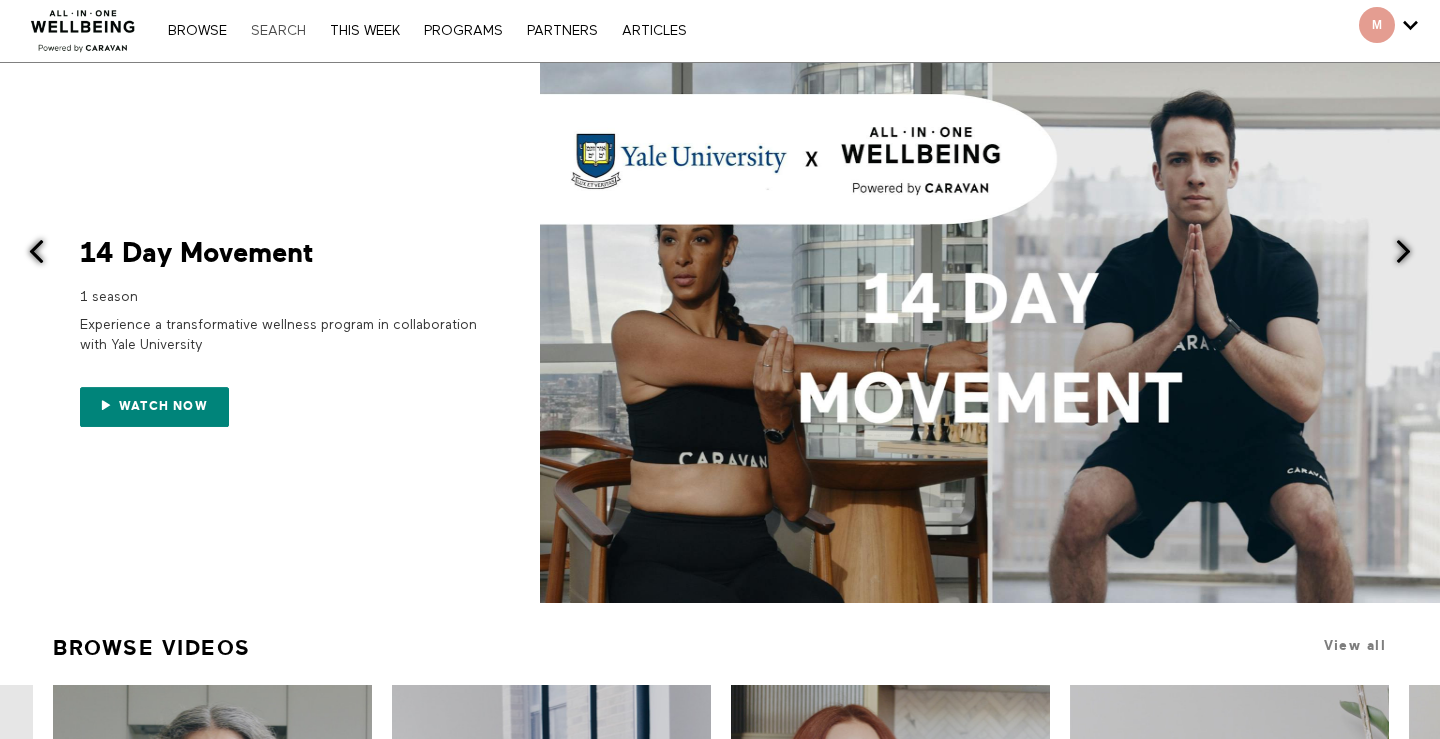 click on "Search" at bounding box center [278, 31] 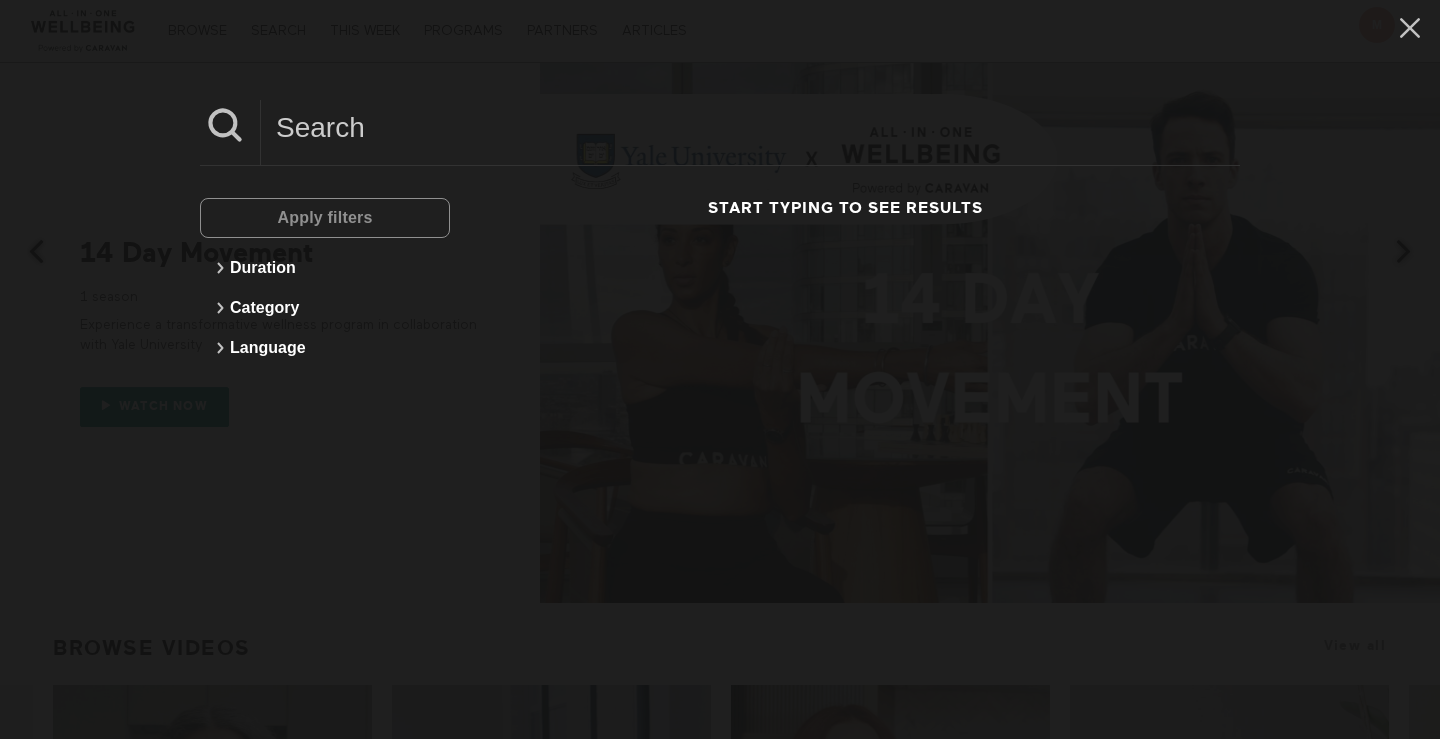 click on "Apply filters" at bounding box center (325, 218) 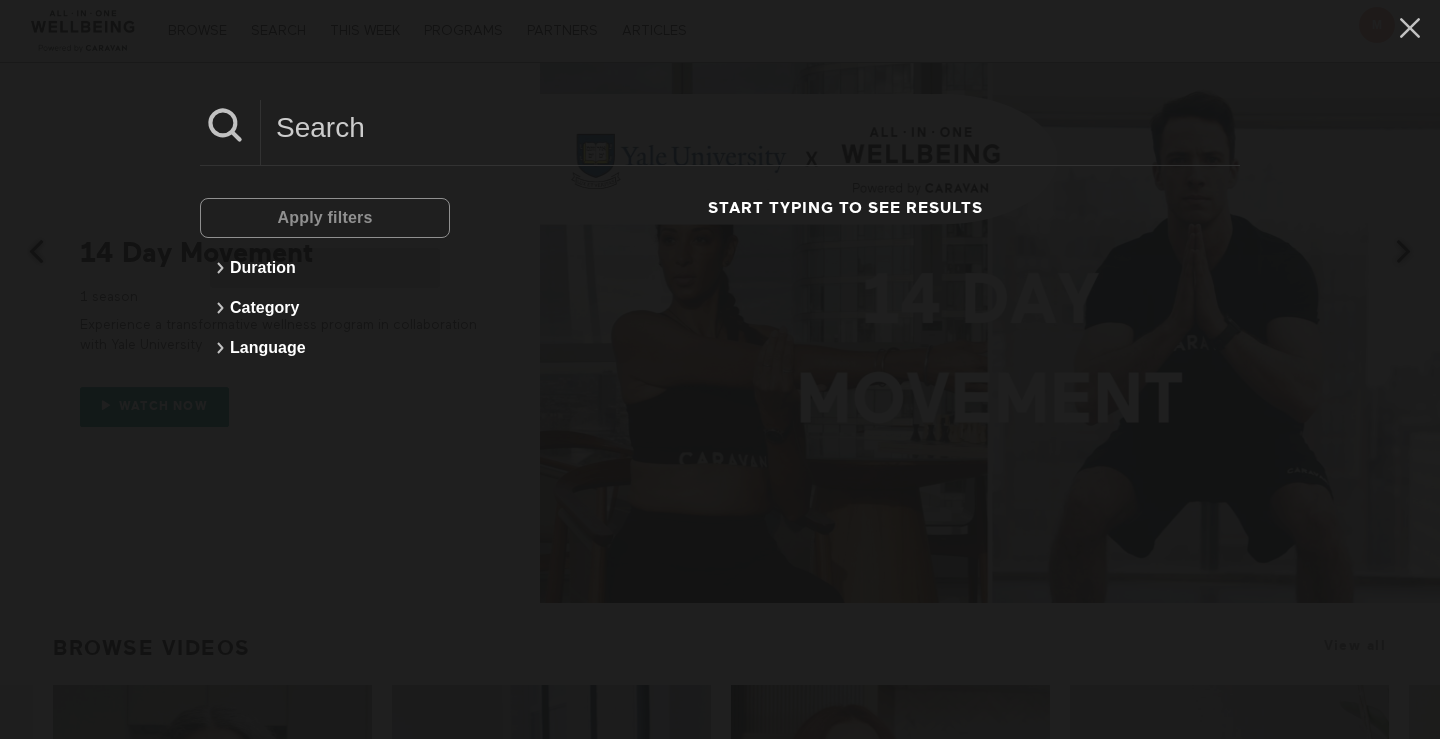 click on "Duration" at bounding box center (325, 268) 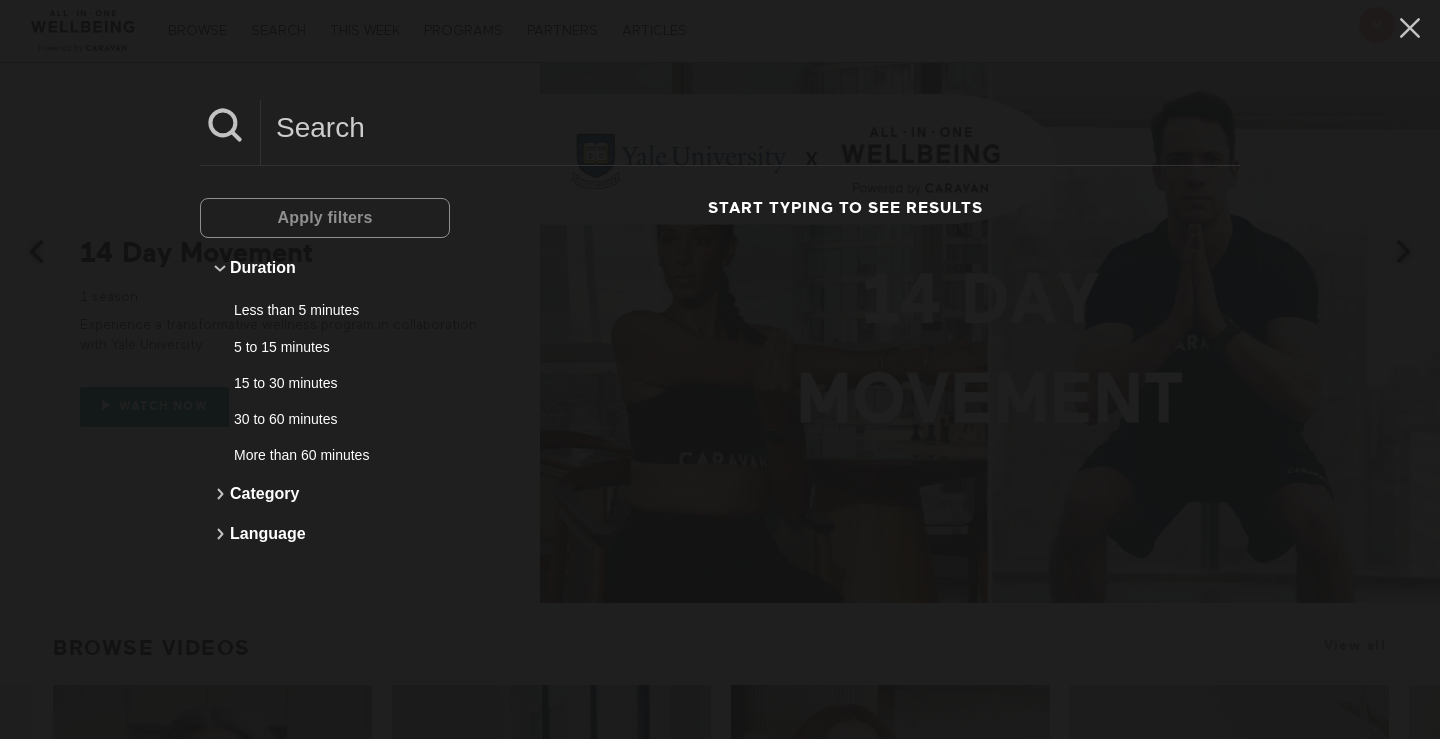 click on "Apply filters" at bounding box center [325, 218] 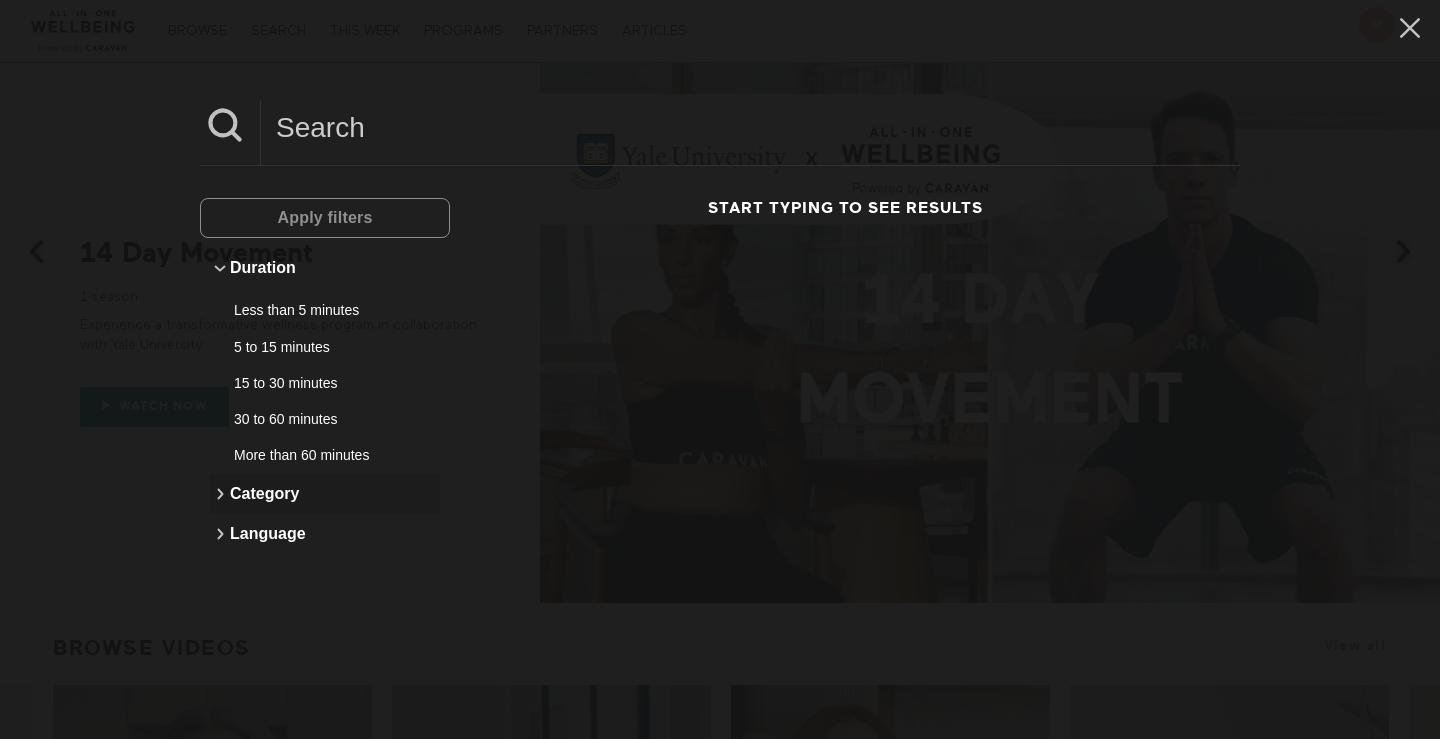 click on "Category" at bounding box center [325, 494] 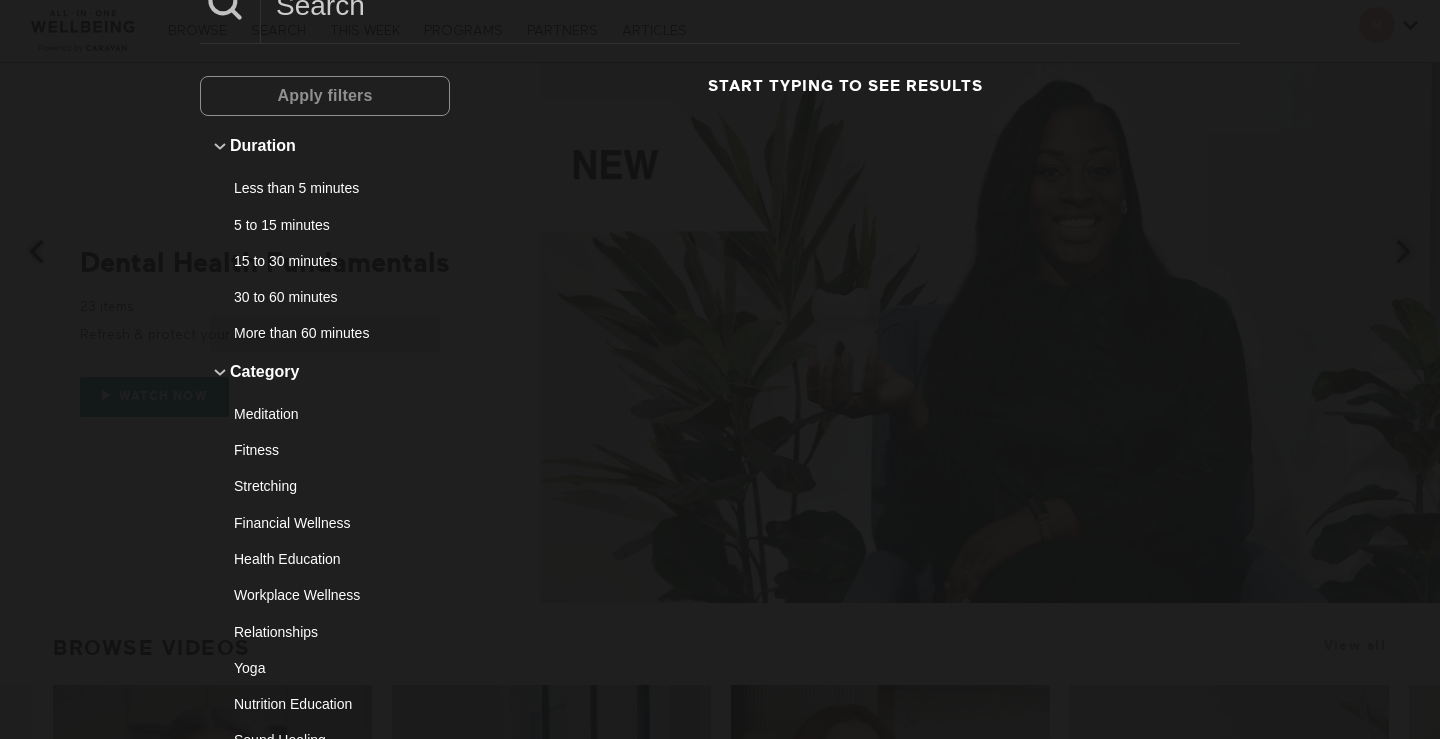 scroll, scrollTop: 121, scrollLeft: 0, axis: vertical 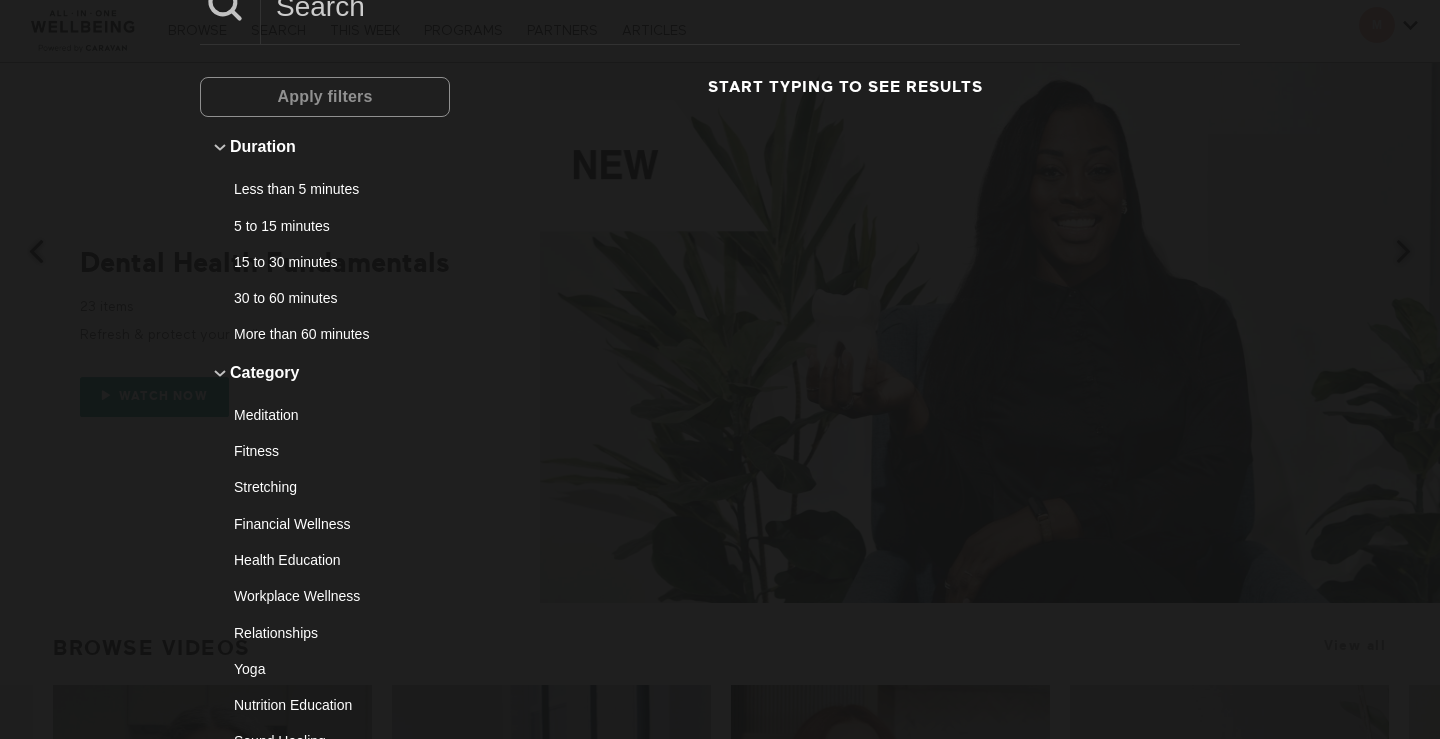 click on "Apply filters Duration Less than 5 minutes 5 to 15 minutes 15 to 30 minutes 30 to 60 minutes More than 60 minutes Category Meditation Fitness Stretching Financial Wellness Health Education Workplace Wellness Relationships Yoga Nutrition Education Sound Healing Breathing Emotional Wellness Stress Management Family Wellness Women's Health Recipe Demo Sleep Communication Leadership Pilates Language Start typing to see results" at bounding box center [720, 369] 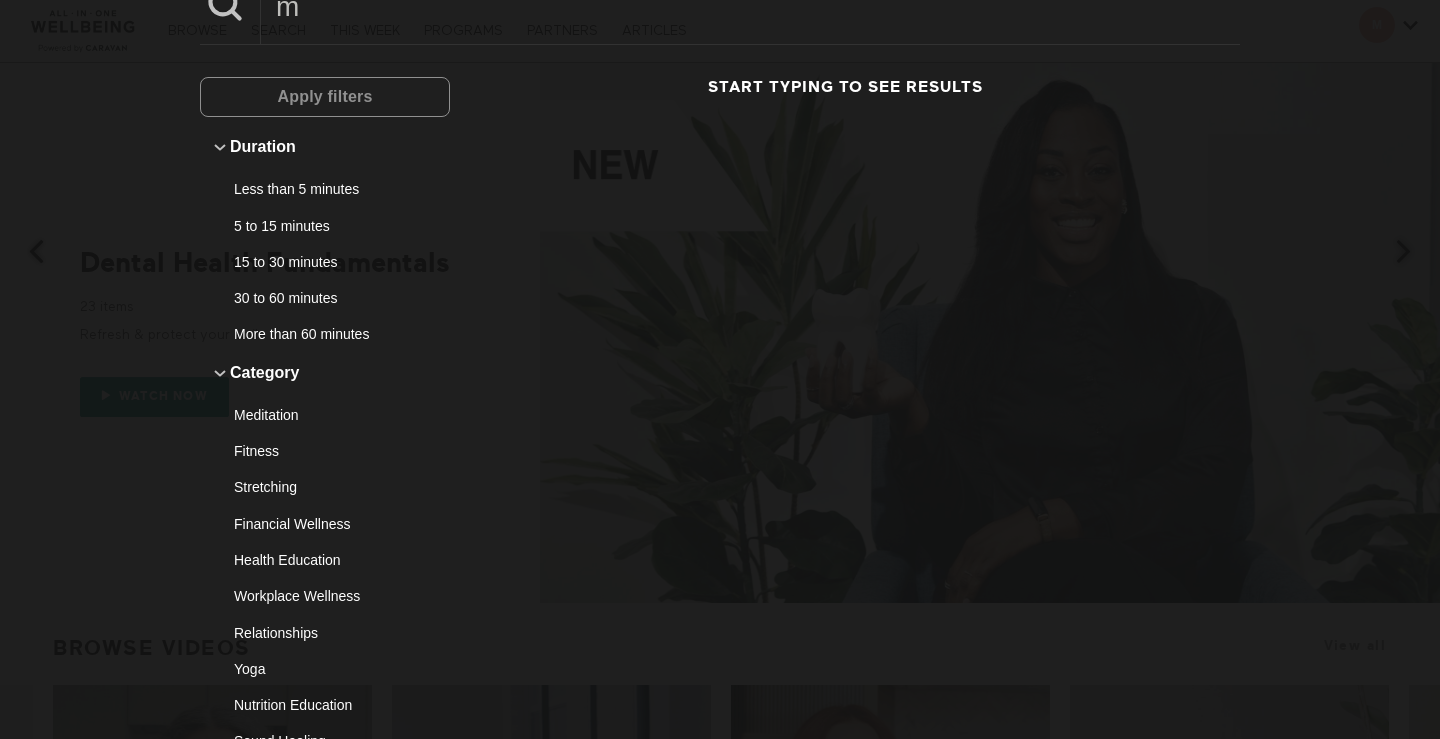 scroll, scrollTop: 111, scrollLeft: 0, axis: vertical 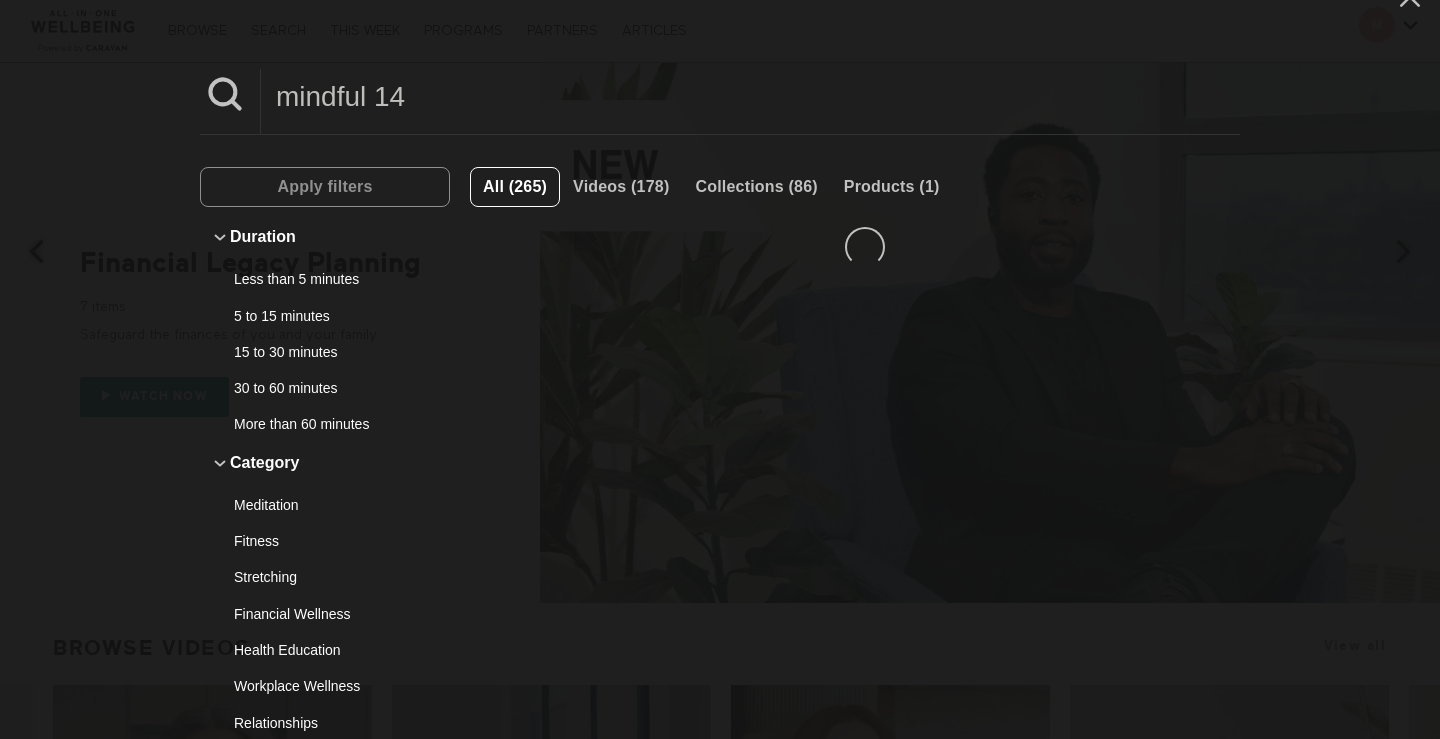 type on "mindful 14" 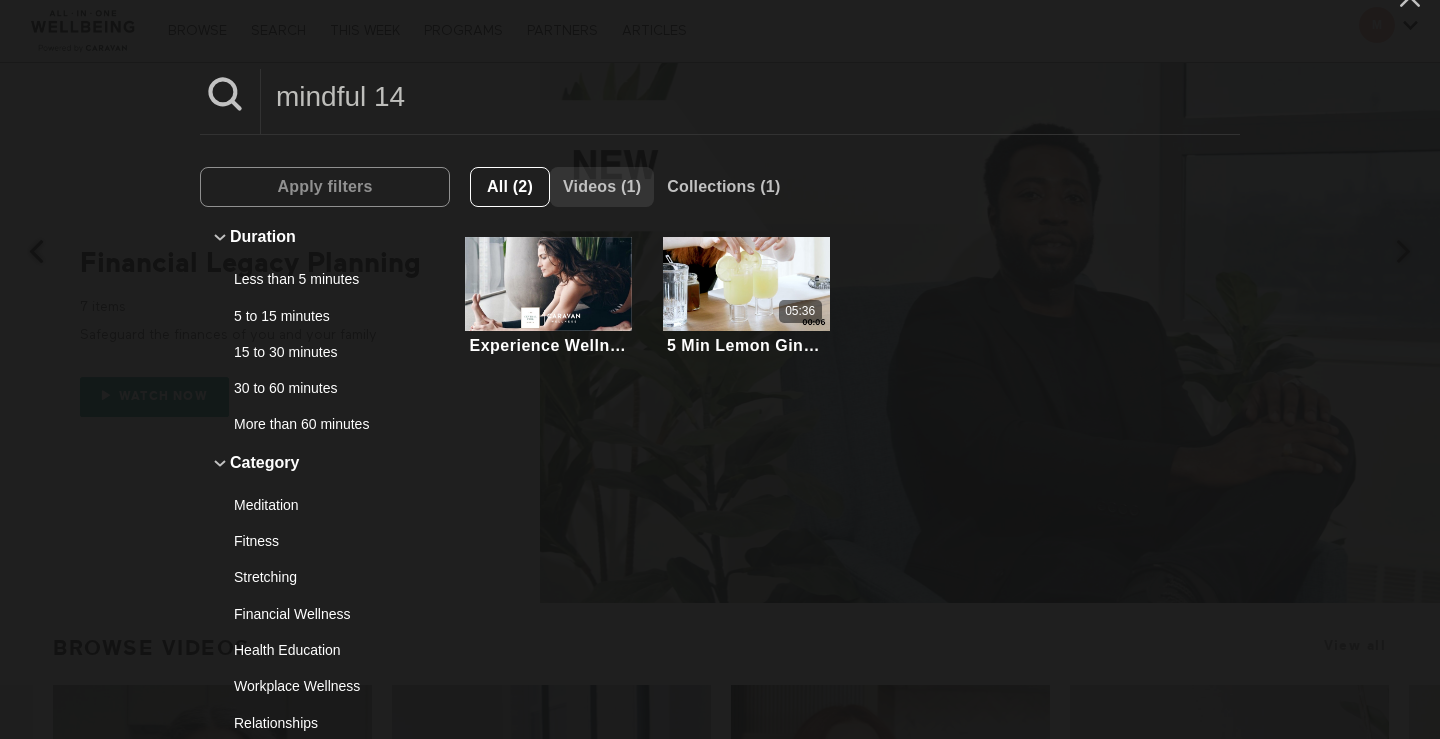 click on "Videos (1)" at bounding box center (602, 186) 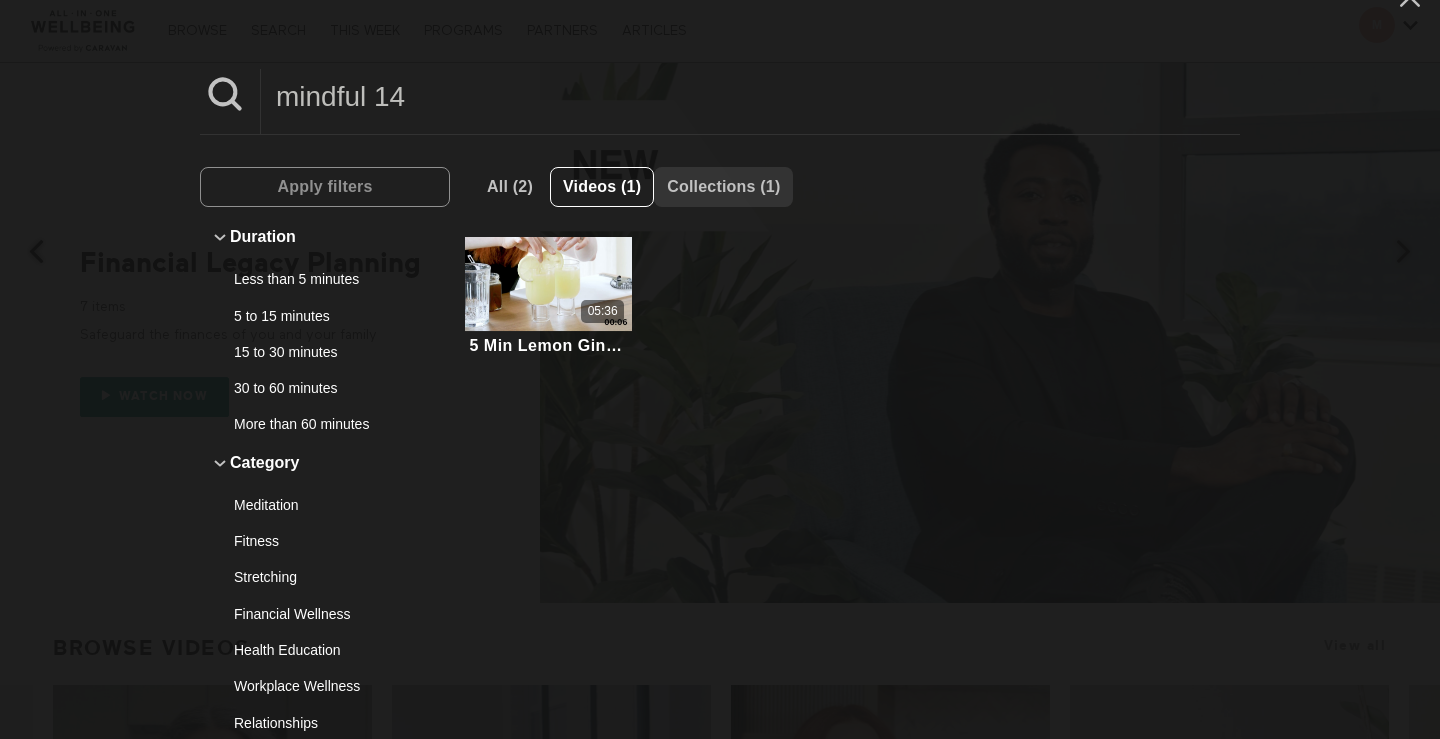 click on "Collections (1)" at bounding box center [723, 186] 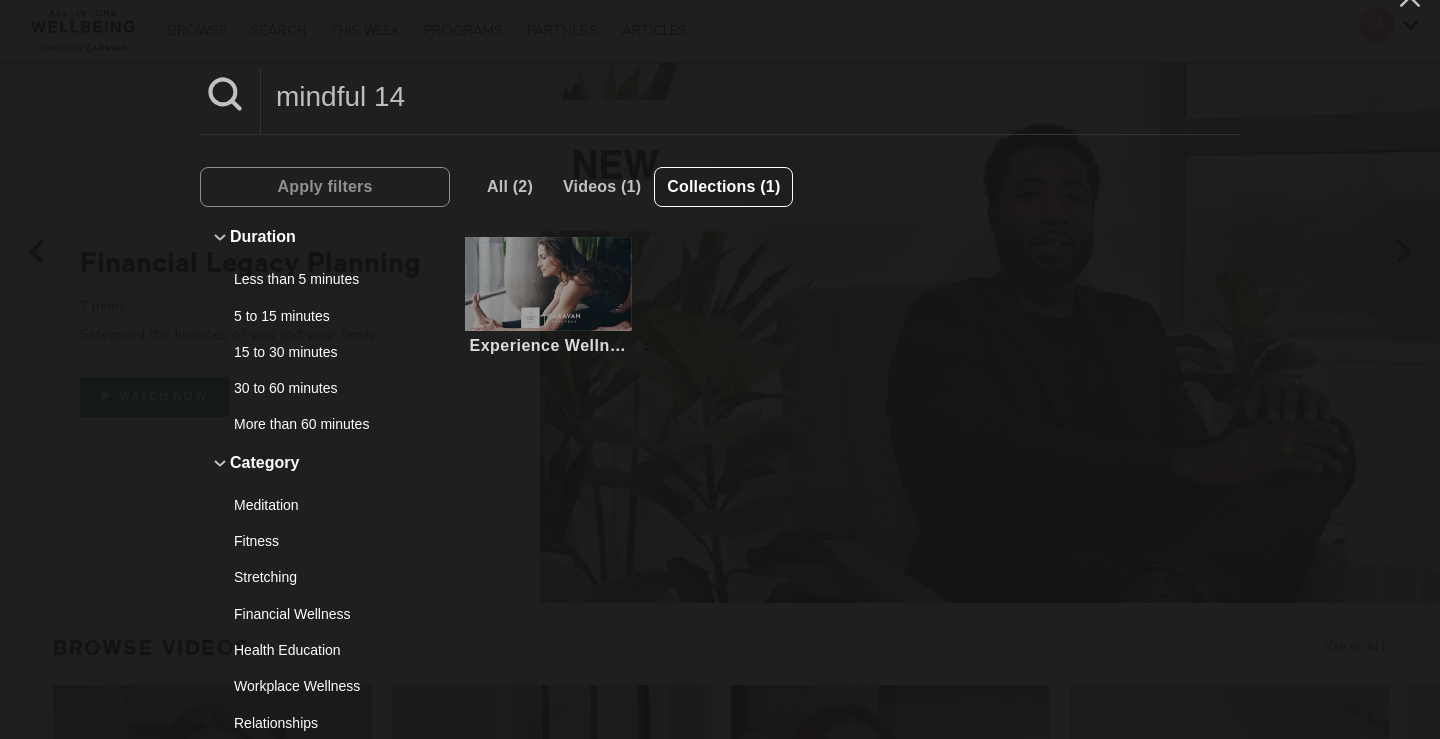 click at bounding box center (548, 284) 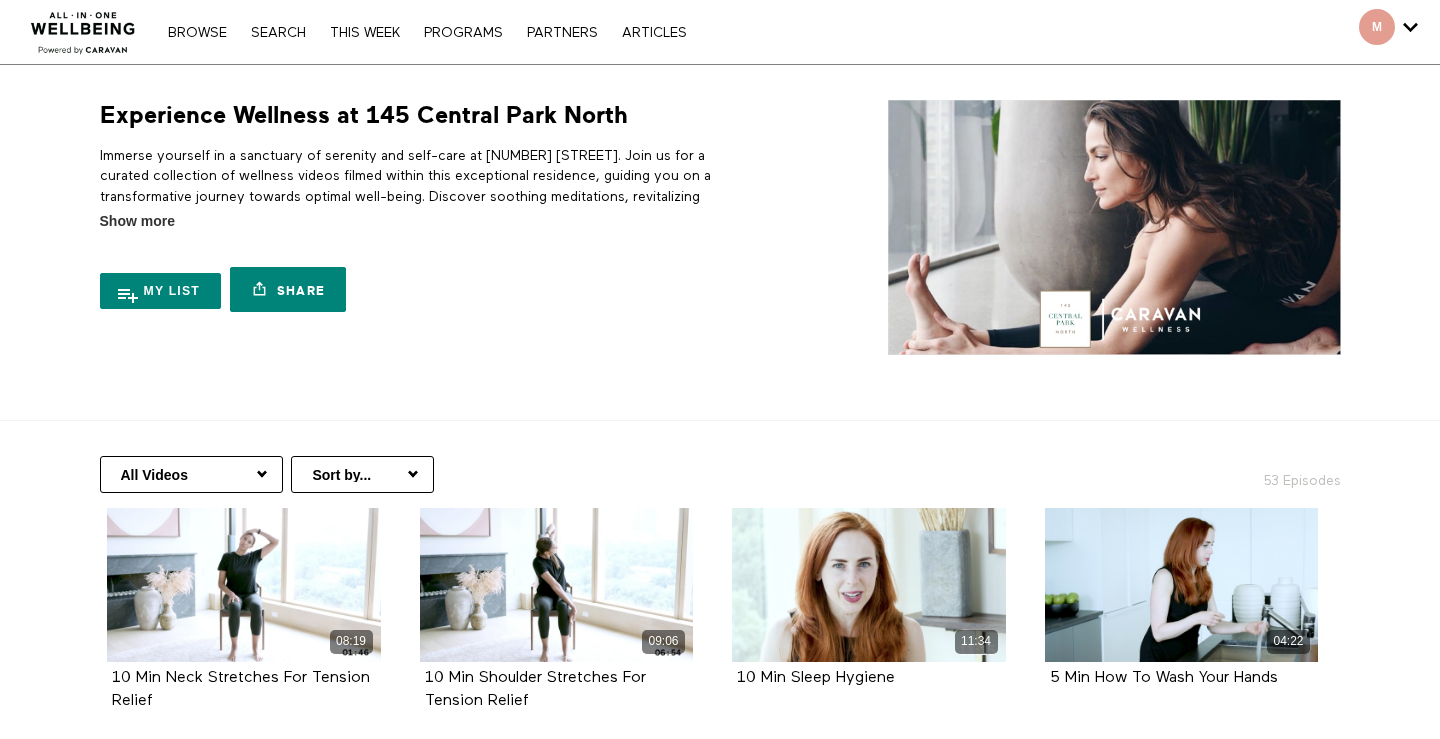 scroll, scrollTop: 0, scrollLeft: 0, axis: both 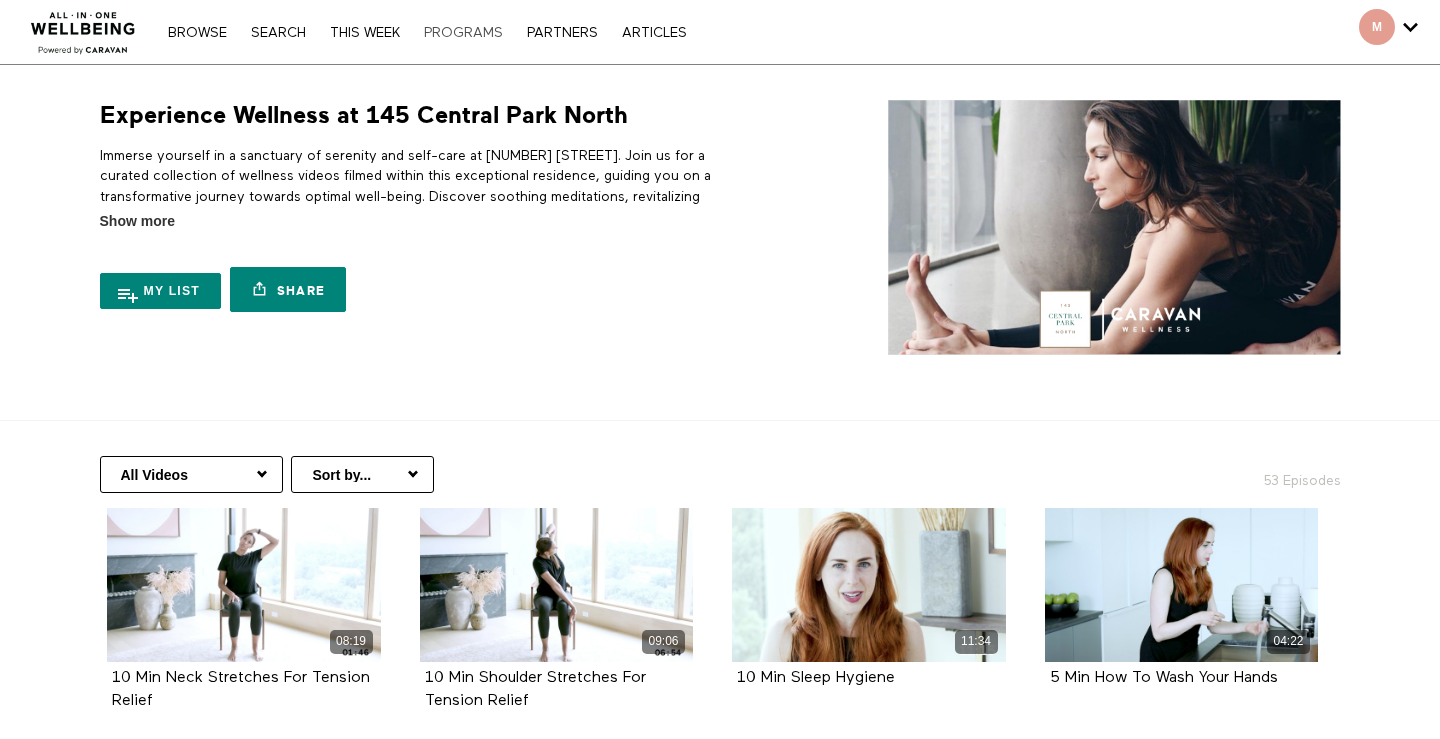 click on "PROGRAMS" at bounding box center (463, 33) 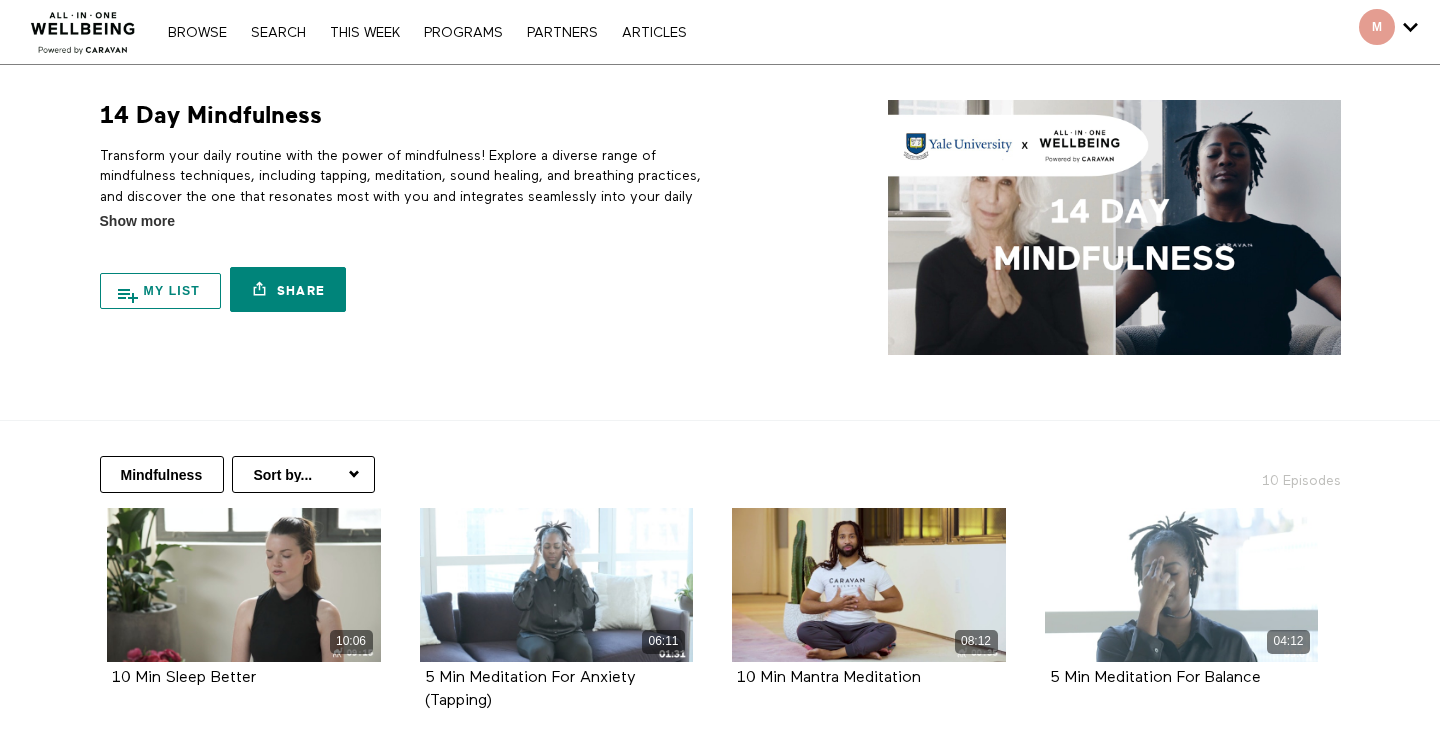 click on "My list" at bounding box center [161, 291] 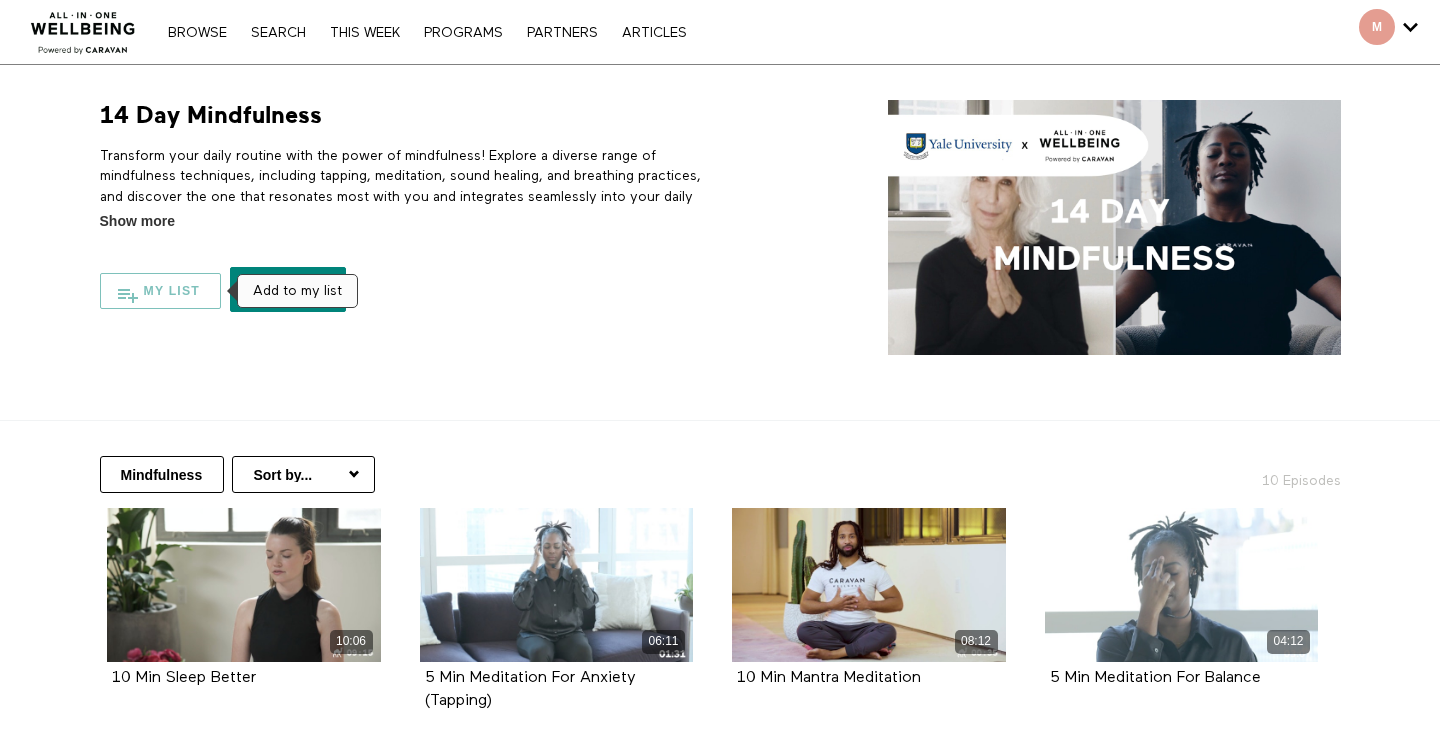 scroll, scrollTop: 0, scrollLeft: 0, axis: both 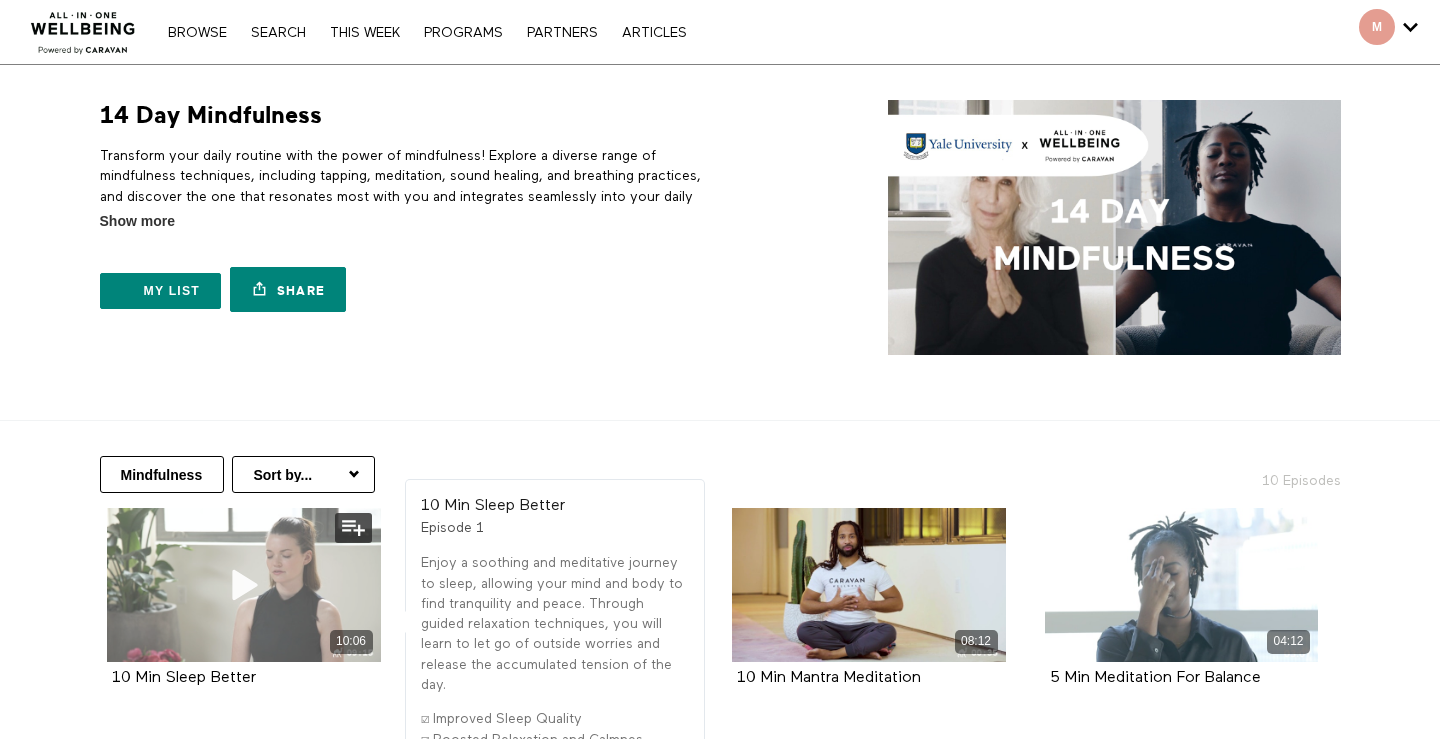 click on "10:06" at bounding box center (244, 585) 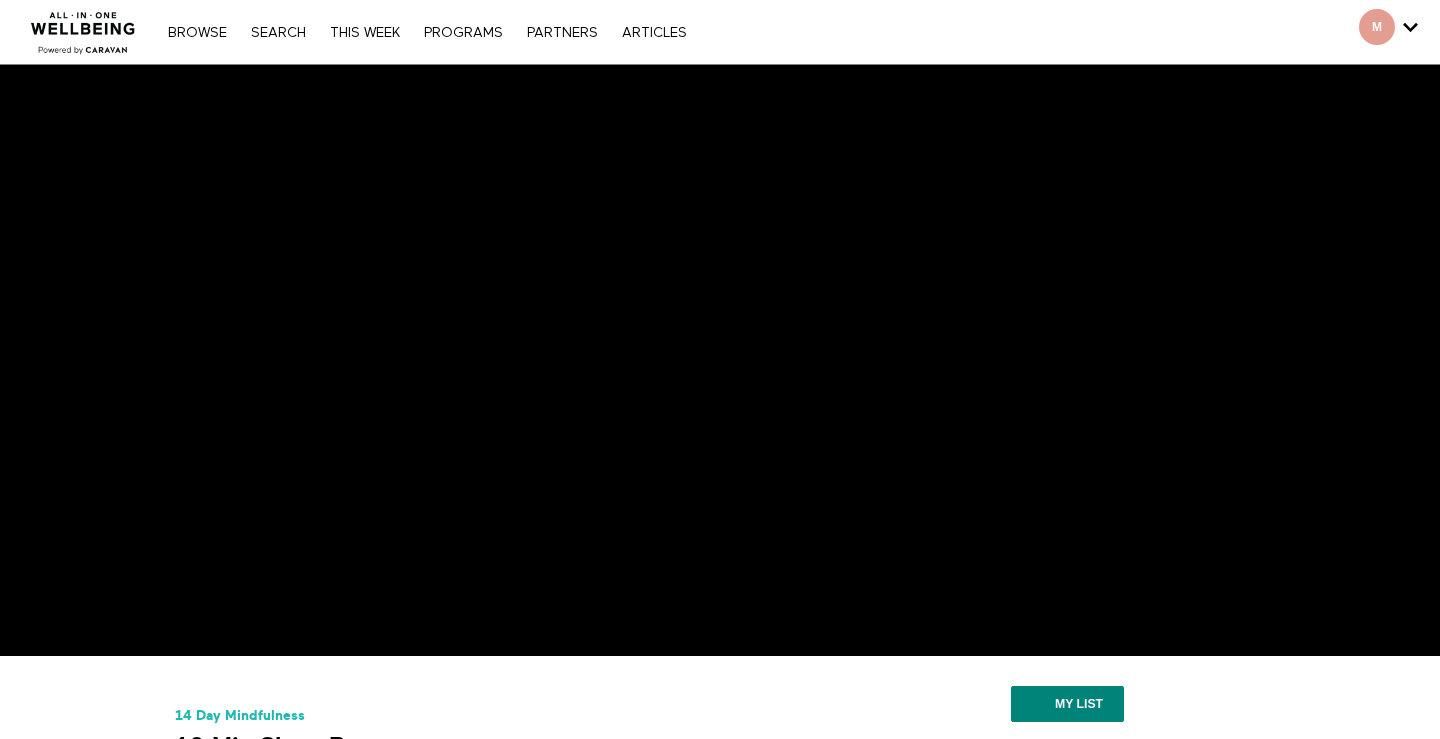 scroll, scrollTop: 234, scrollLeft: 0, axis: vertical 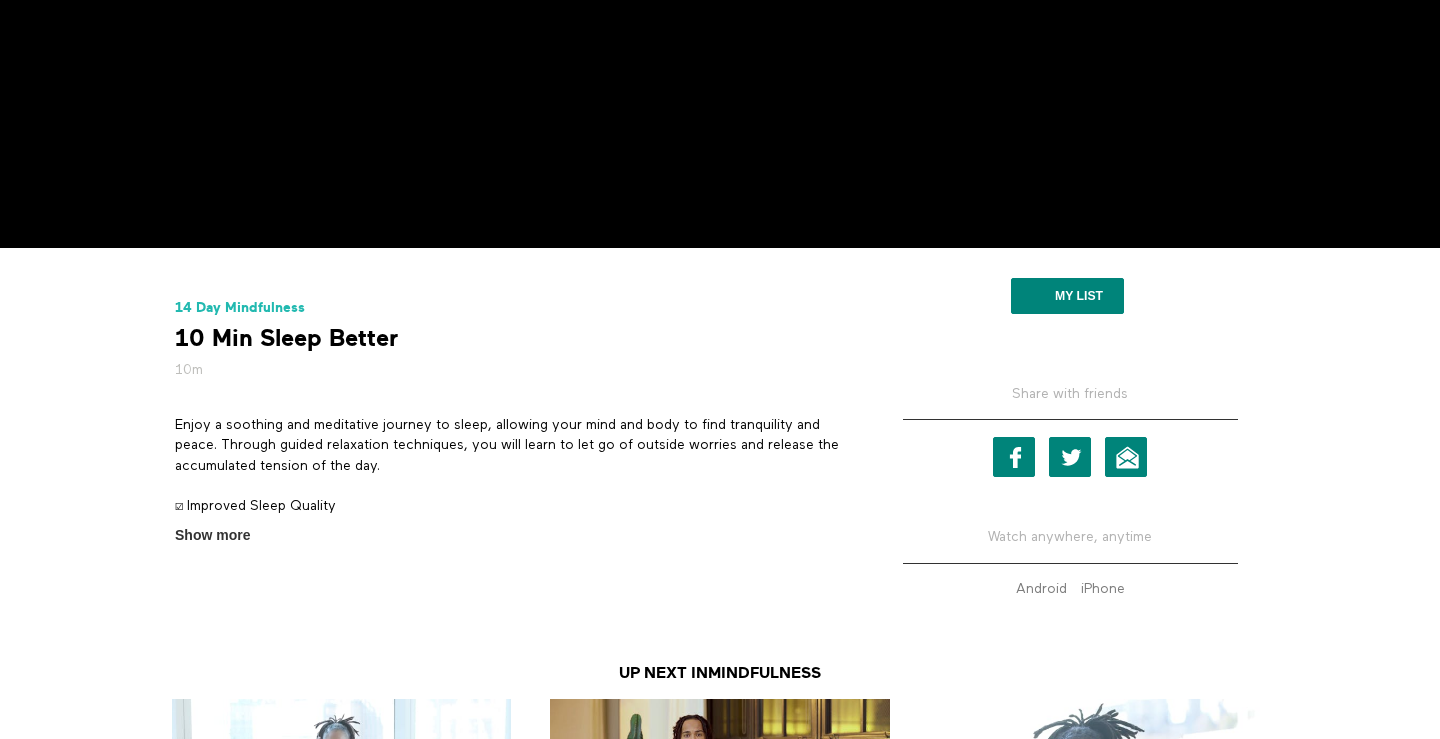 click on "14 Day Mindfulness
10 Min Sleep Better
10m
Enjoy a soothing and meditative journey to sleep, allowing your mind and body to find tranquility and peace. Through guided relaxation techniques, you will learn to let go of outside worries and release the accumulated tension of the day.
☑ Improved Sleep Quality
☑ Boosted Relaxation and Calmness
☑ Healthier Sleep Patterns
✎ Pro Tip: Create a soothing atmosphere by dimming the lights or using soft, warm lighting. This helps signal to your body that it's time to wind down and prepares your mind for relaxation.
***This program is in collaboration with [UNIVERSITY] for the purpose of a clinical trial.***
Show more Show less" at bounding box center (510, 404) 